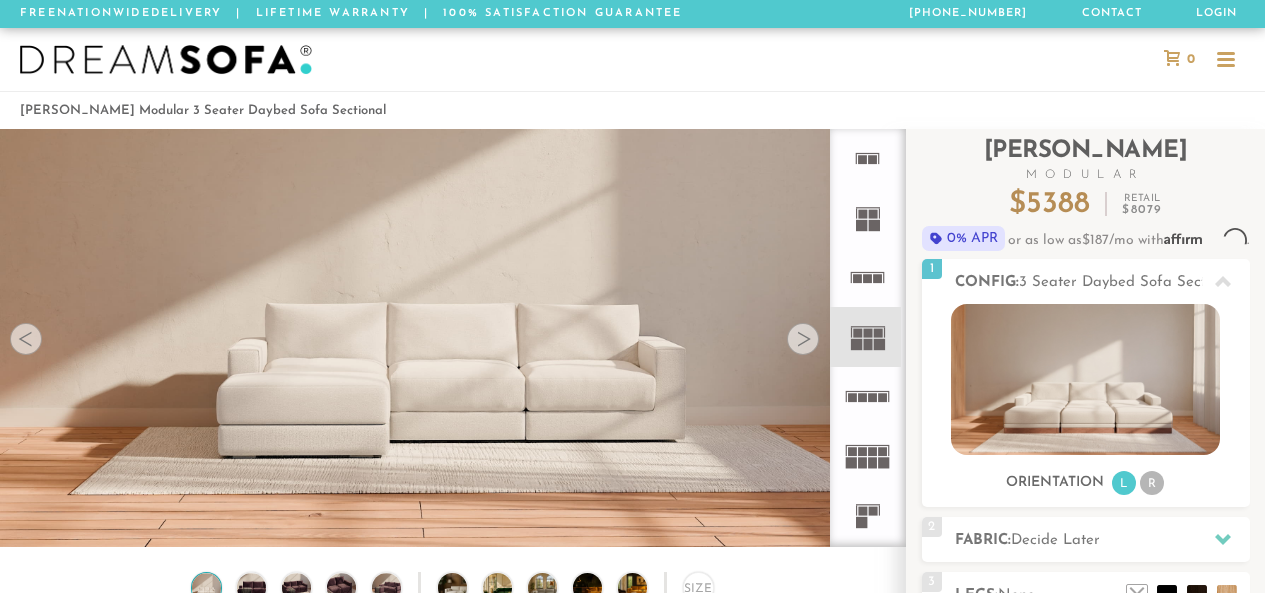scroll, scrollTop: 0, scrollLeft: 0, axis: both 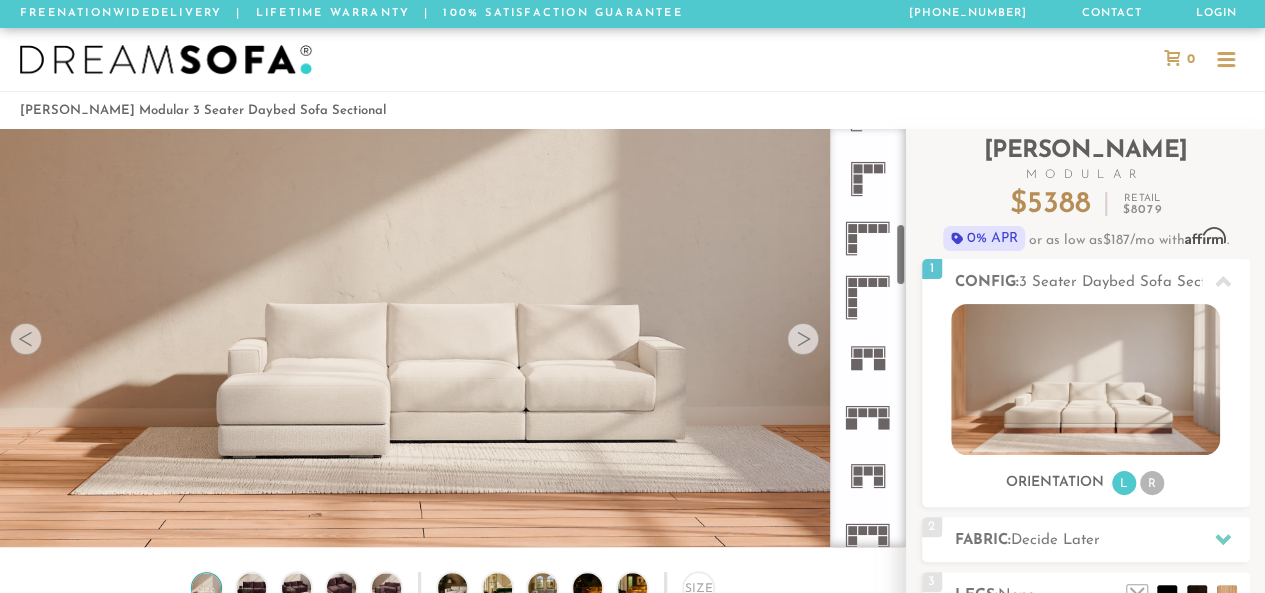 click 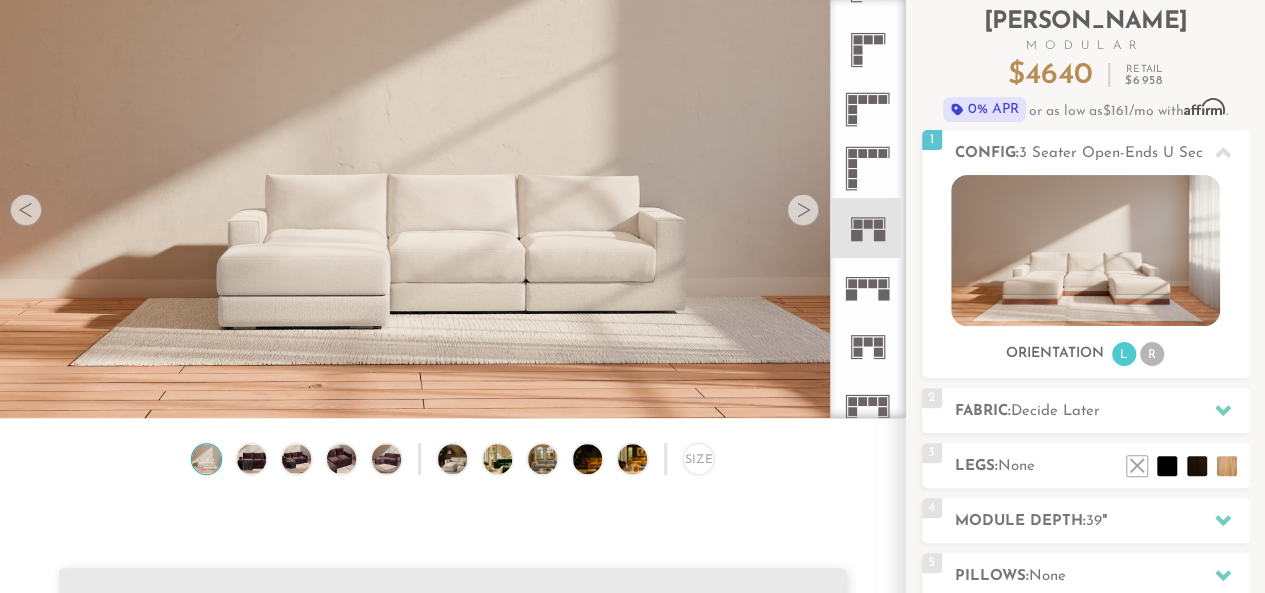 scroll, scrollTop: 138, scrollLeft: 0, axis: vertical 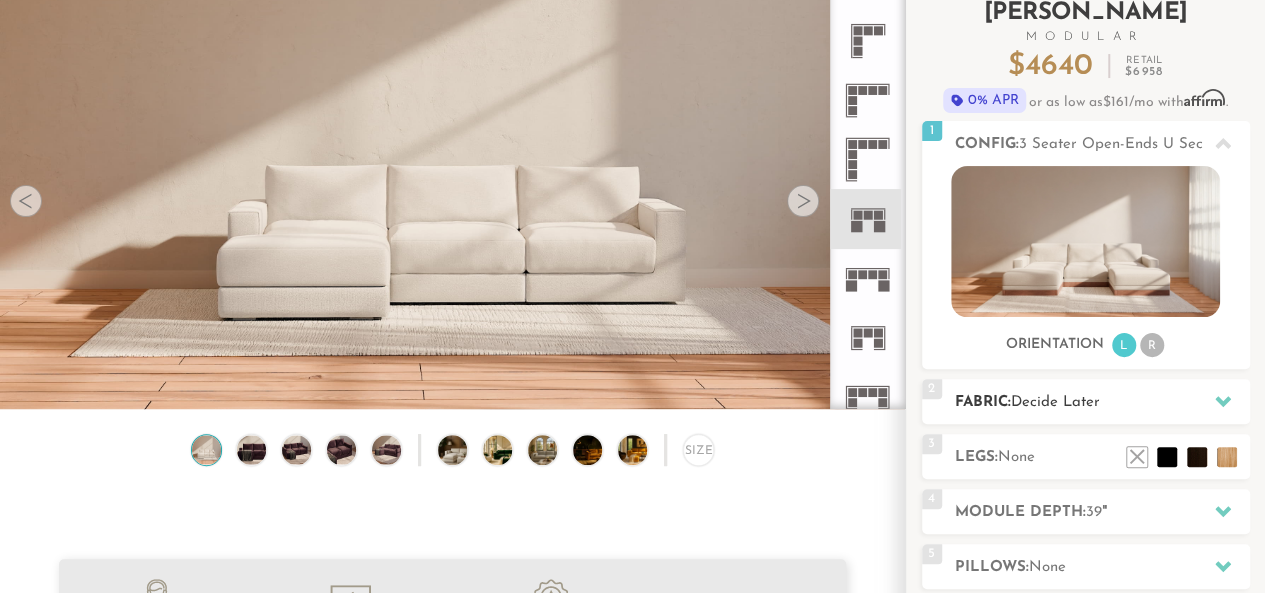 click on "Fabric:  Decide Later" at bounding box center (1102, 402) 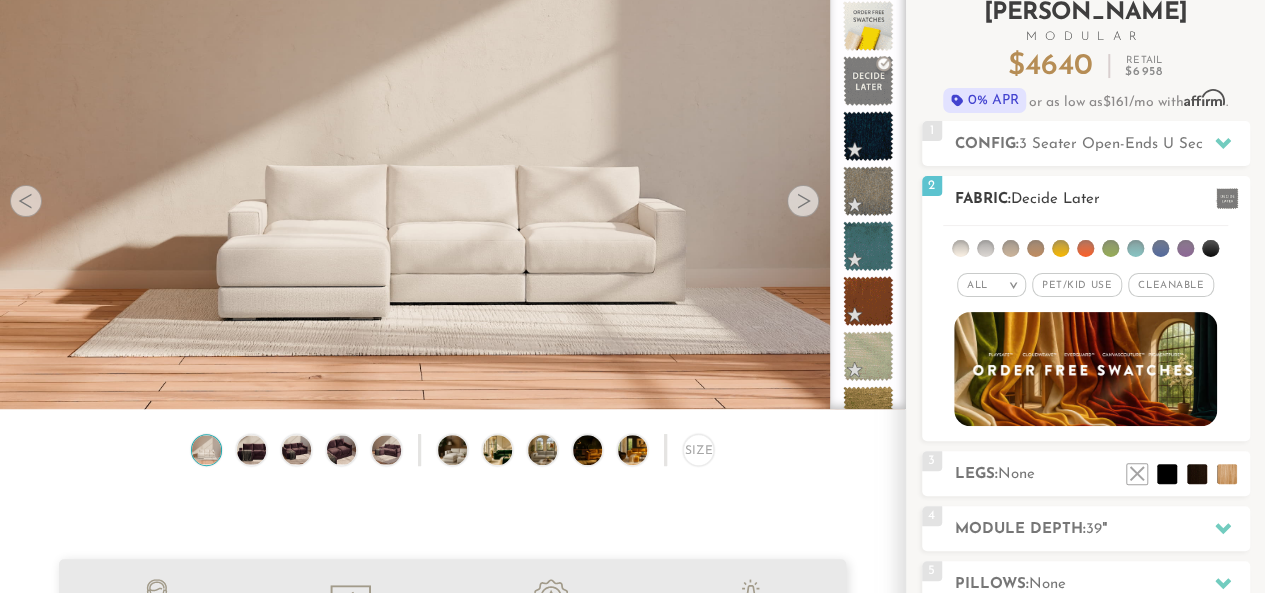 click on "Pet/Kid Use x" at bounding box center [1077, 285] 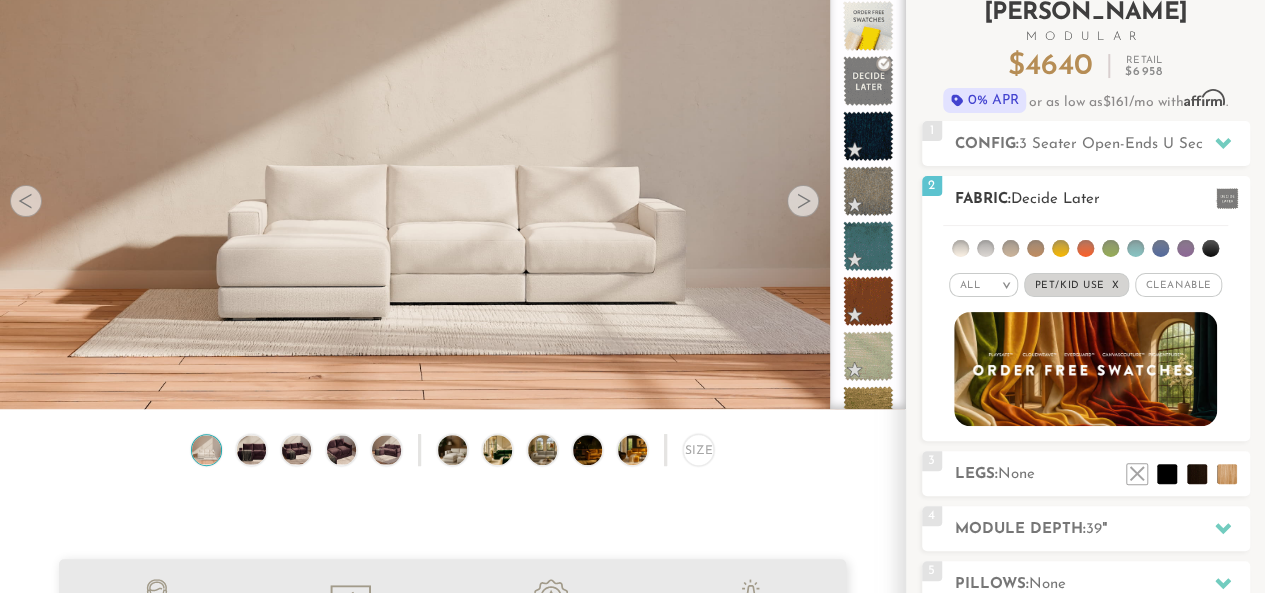 click on "Cleanable x" at bounding box center [1178, 285] 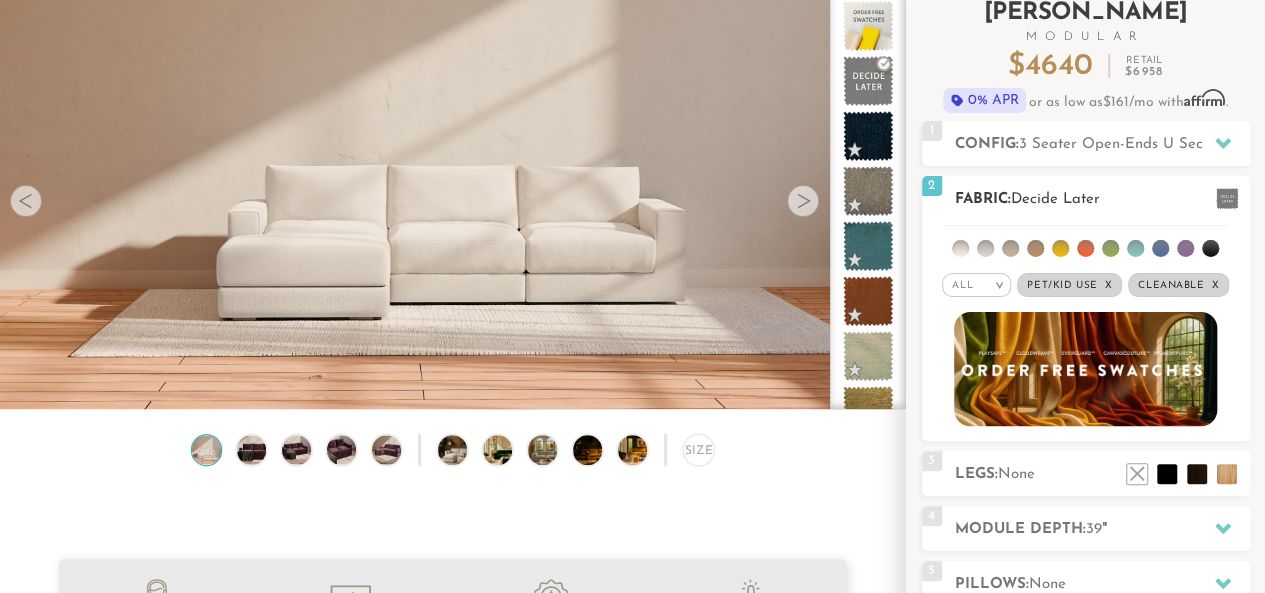click at bounding box center [1085, 369] 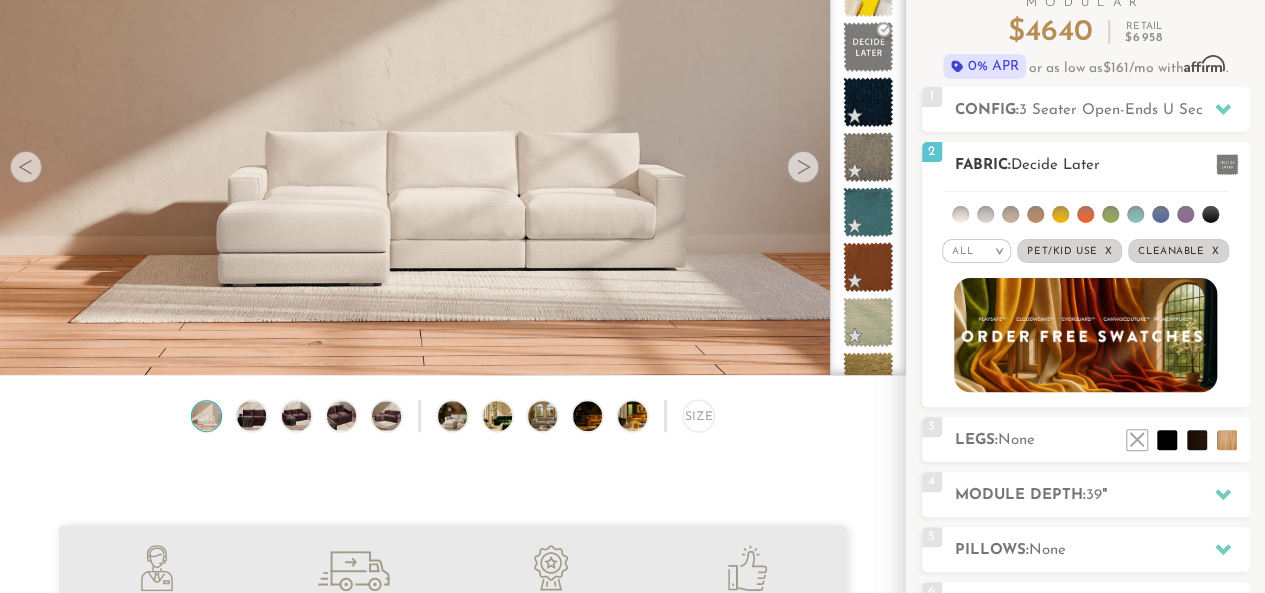 scroll, scrollTop: 166, scrollLeft: 0, axis: vertical 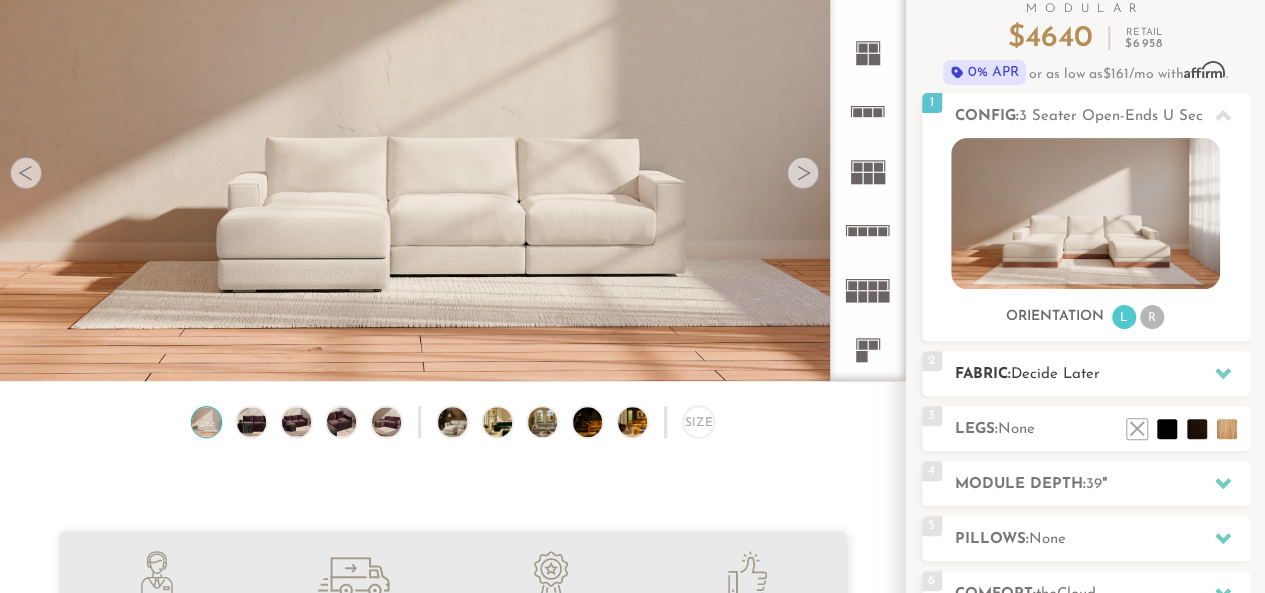 click 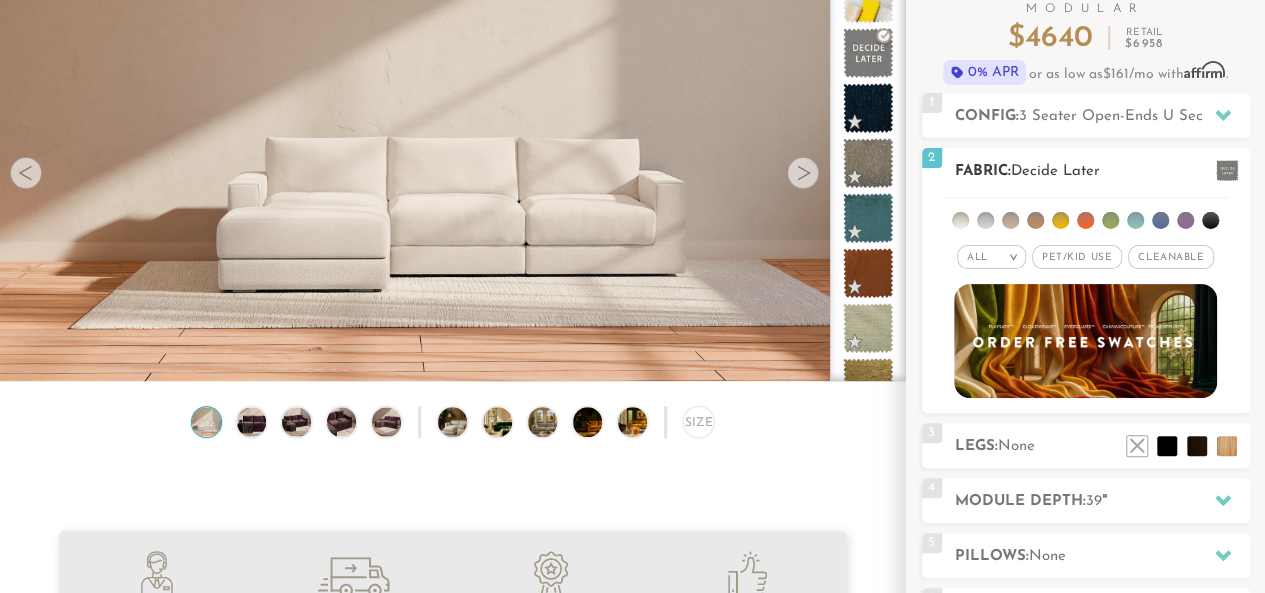 click at bounding box center [1135, 220] 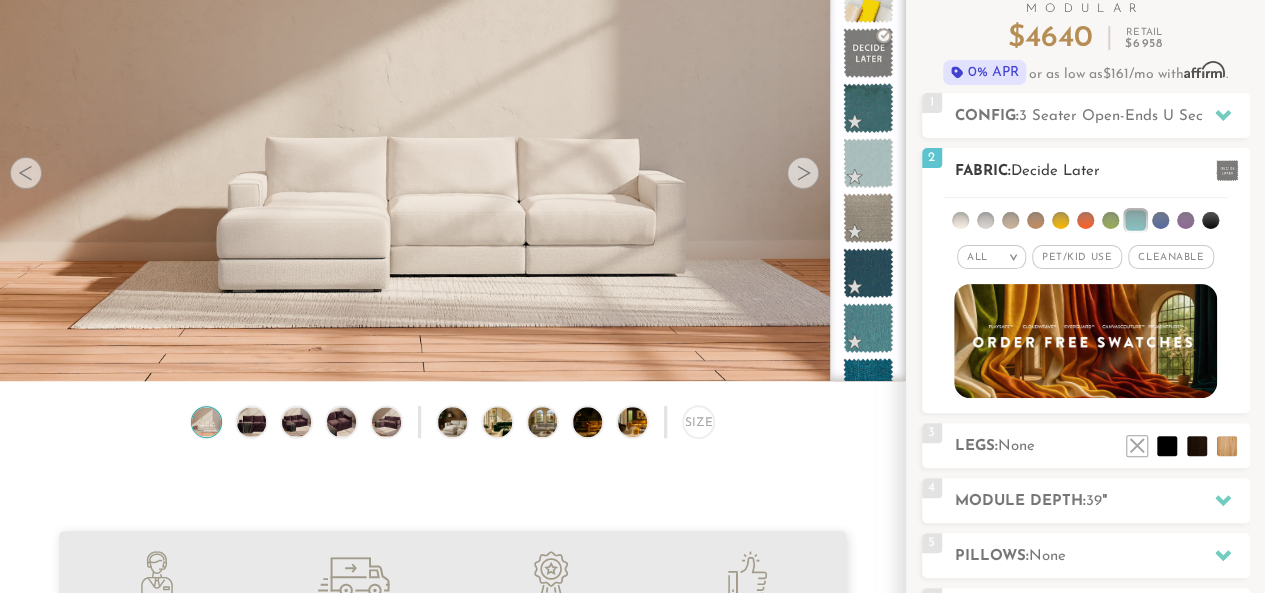 click on "Pet/Kid Use x" at bounding box center (1077, 257) 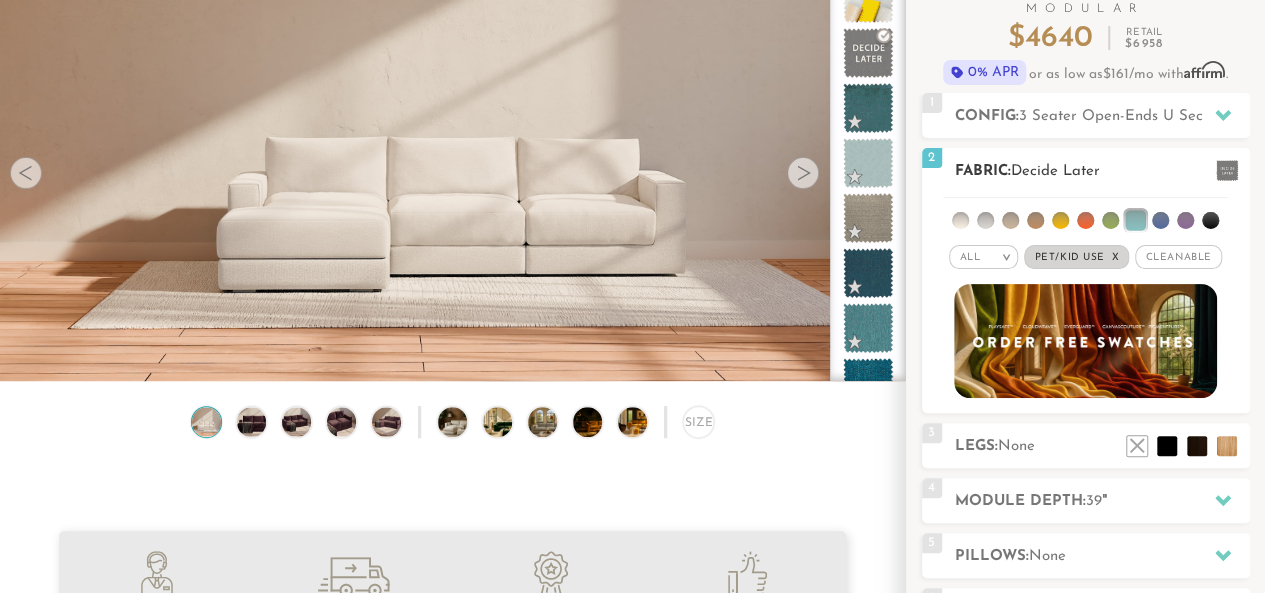click on "Cleanable x" at bounding box center (1178, 257) 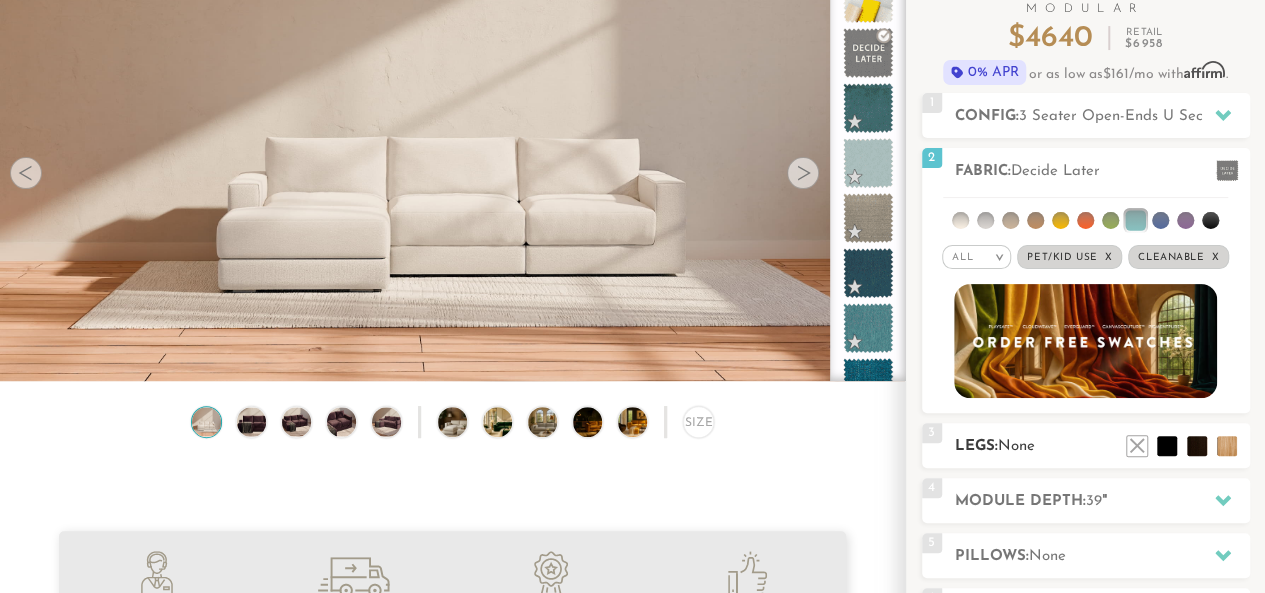 click on "Legs:  None" at bounding box center [1102, 446] 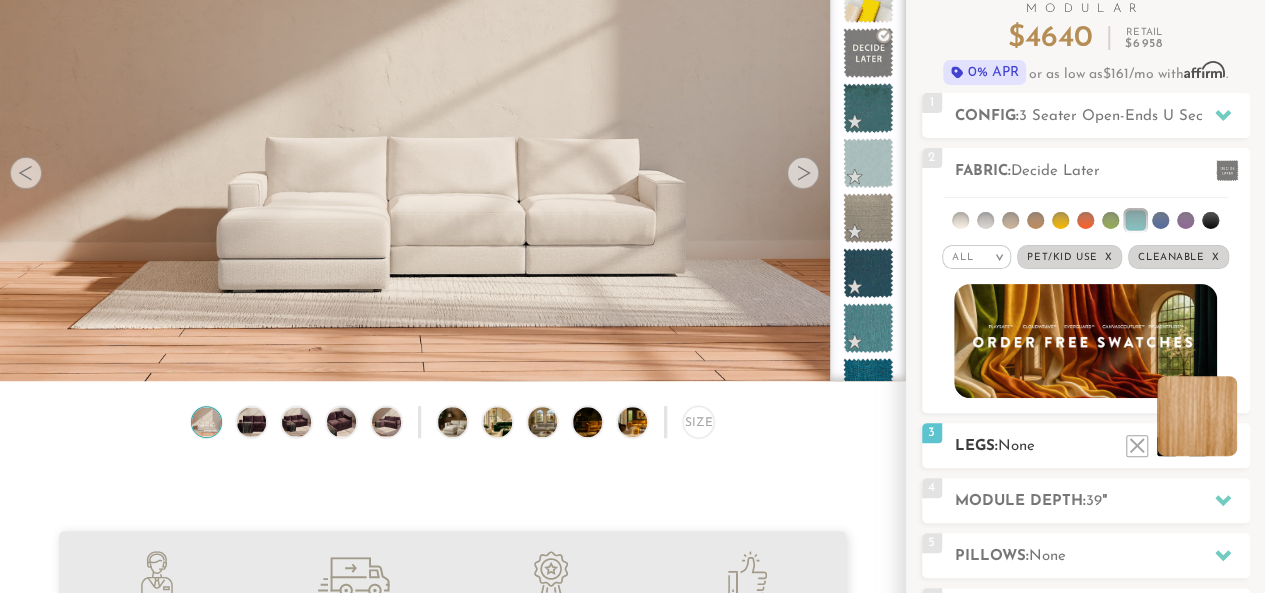 click at bounding box center [1197, 416] 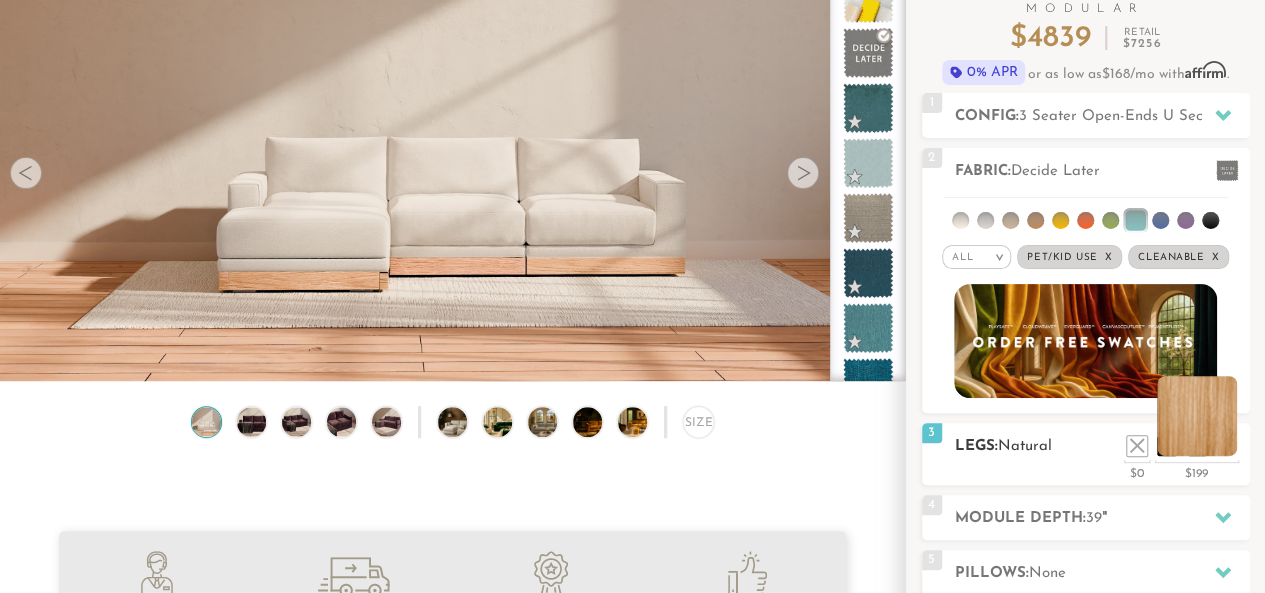 click at bounding box center [1197, 416] 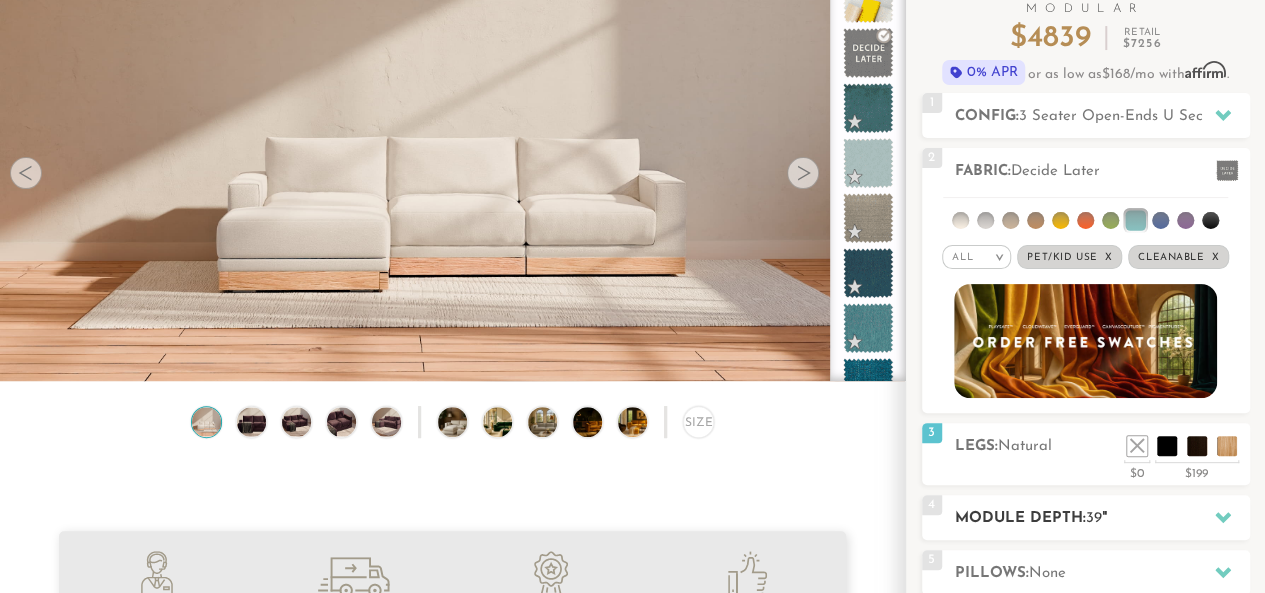click on "Module Depth:  39 "" at bounding box center (1102, 518) 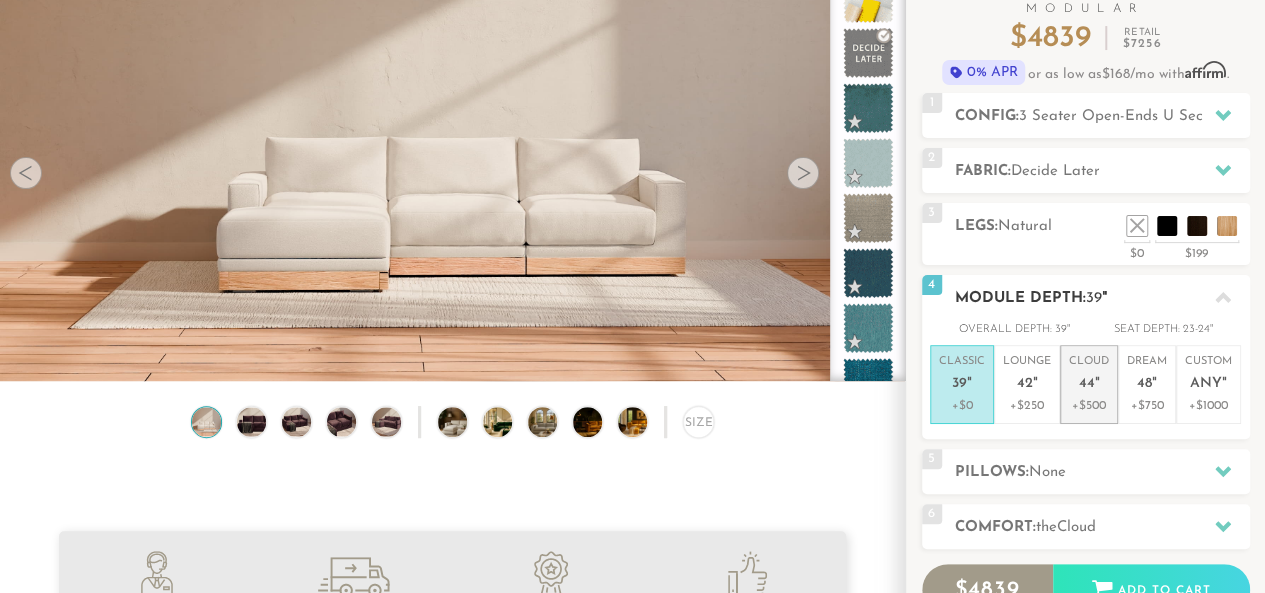 click on "44" at bounding box center (1087, 384) 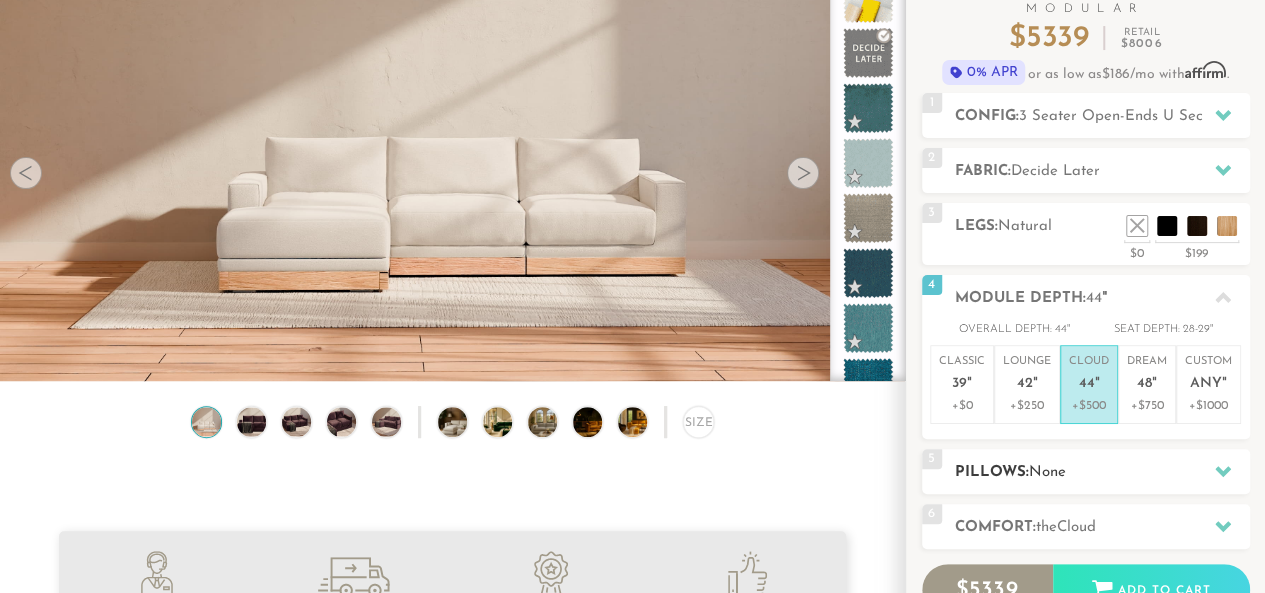 click on "None" at bounding box center (1047, 472) 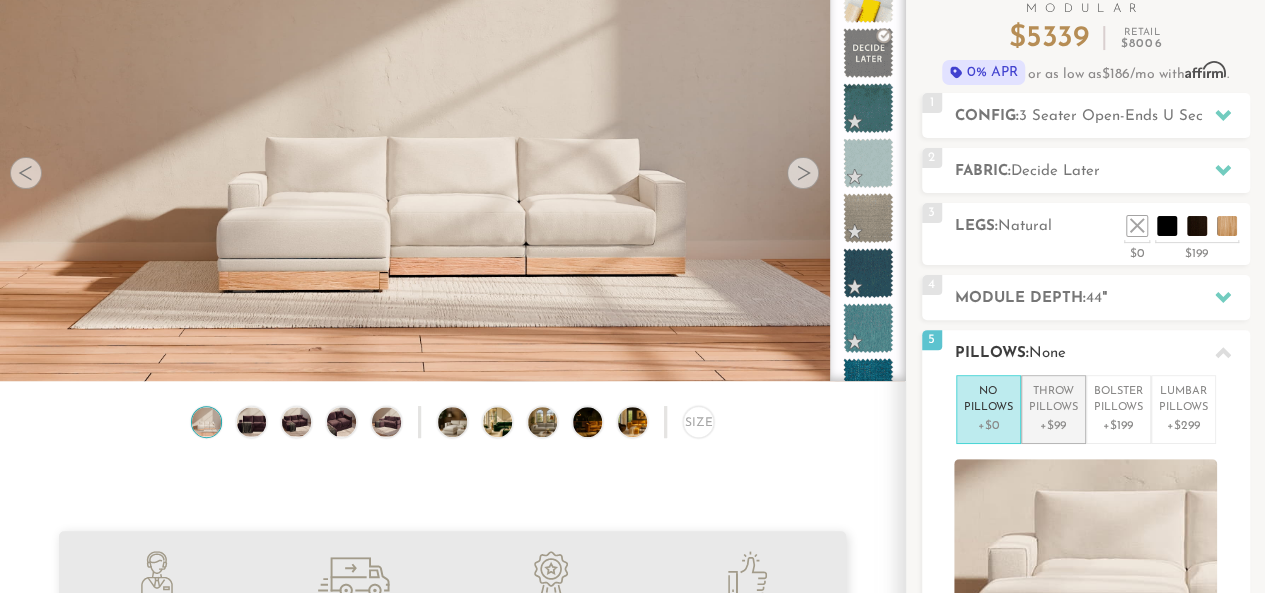 click on "+$99" at bounding box center [1053, 426] 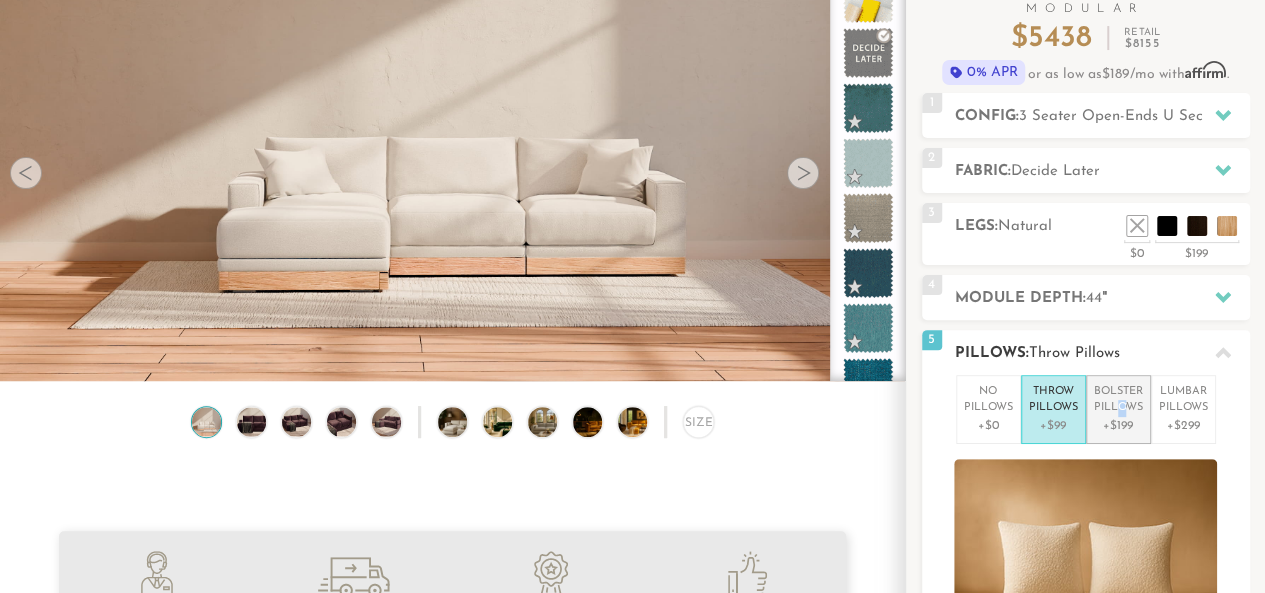 drag, startPoint x: 1112, startPoint y: 413, endPoint x: 1122, endPoint y: 407, distance: 11.661903 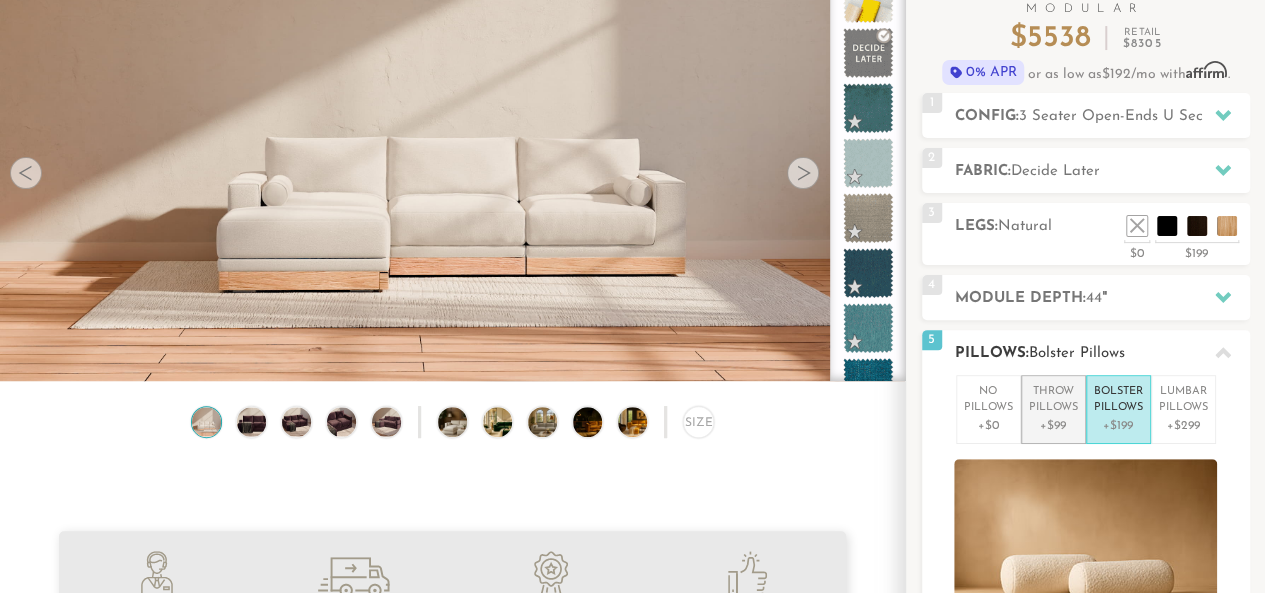 click on "Throw Pillows" at bounding box center (1053, 400) 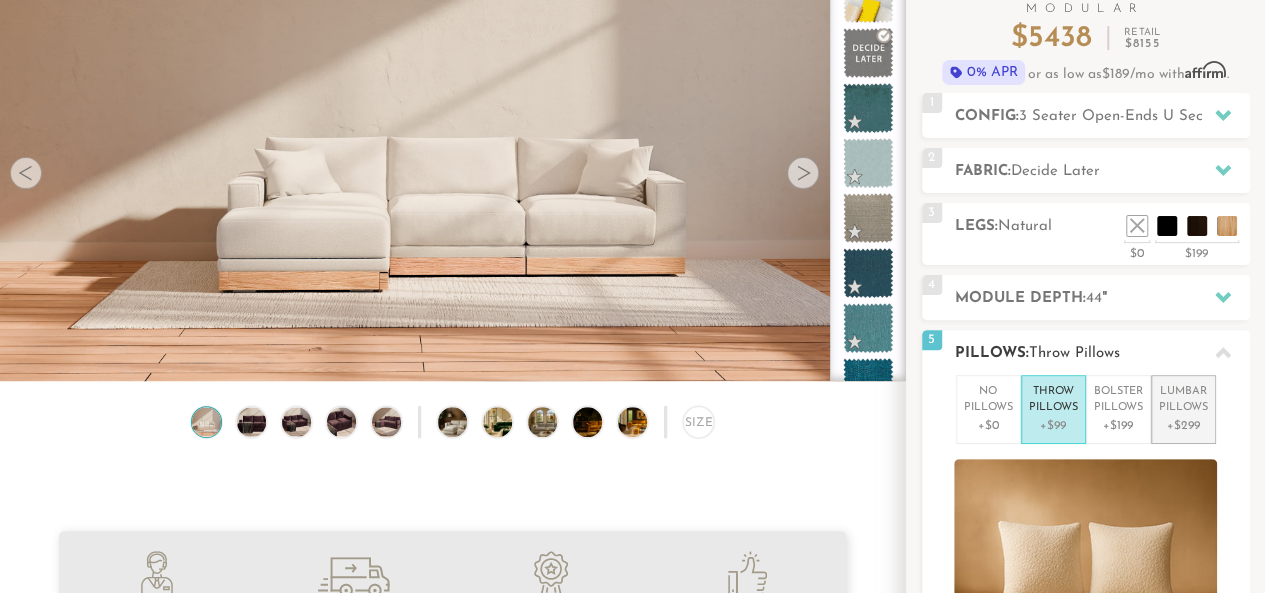 click on "+$299" at bounding box center (1183, 426) 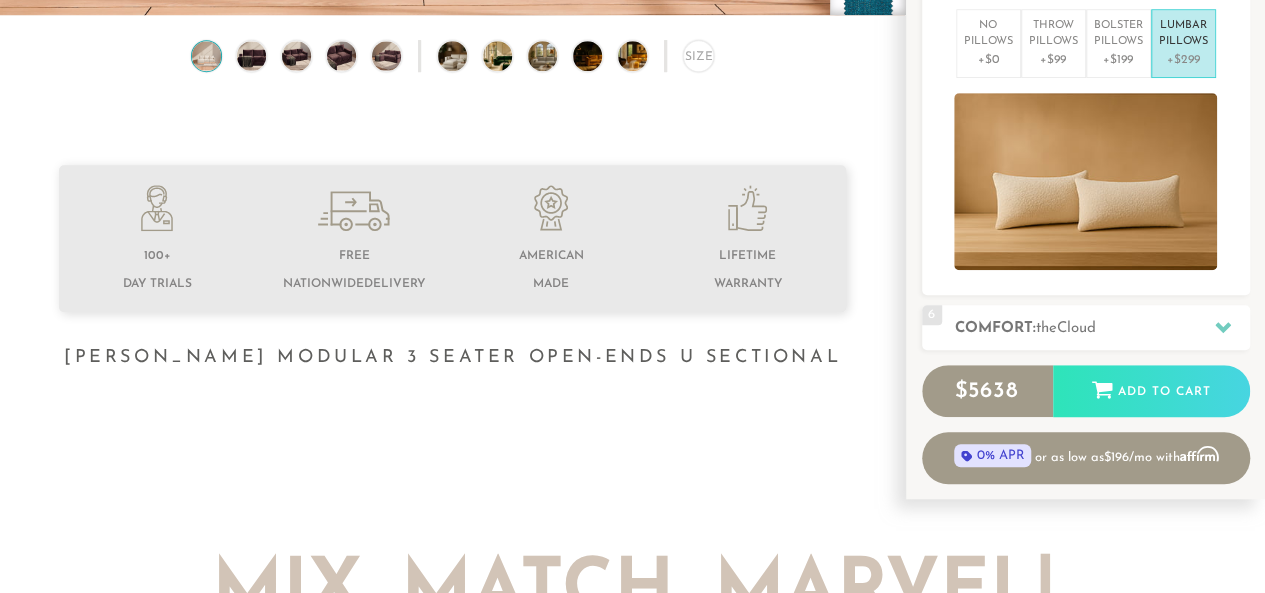 scroll, scrollTop: 542, scrollLeft: 0, axis: vertical 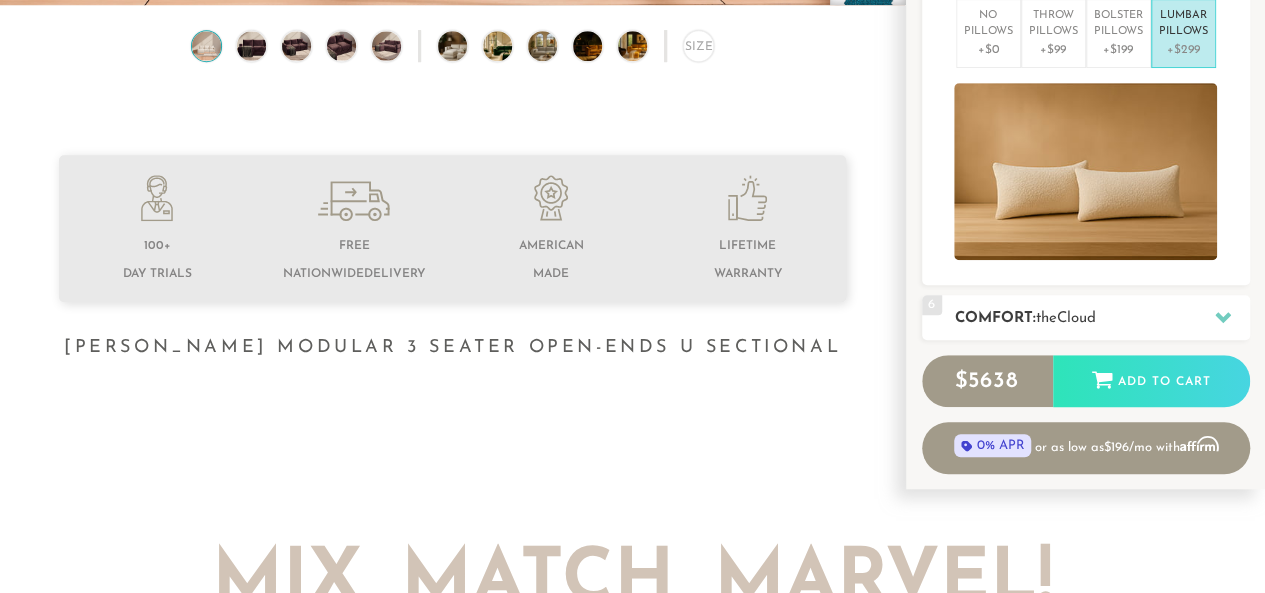 click at bounding box center [1223, 317] 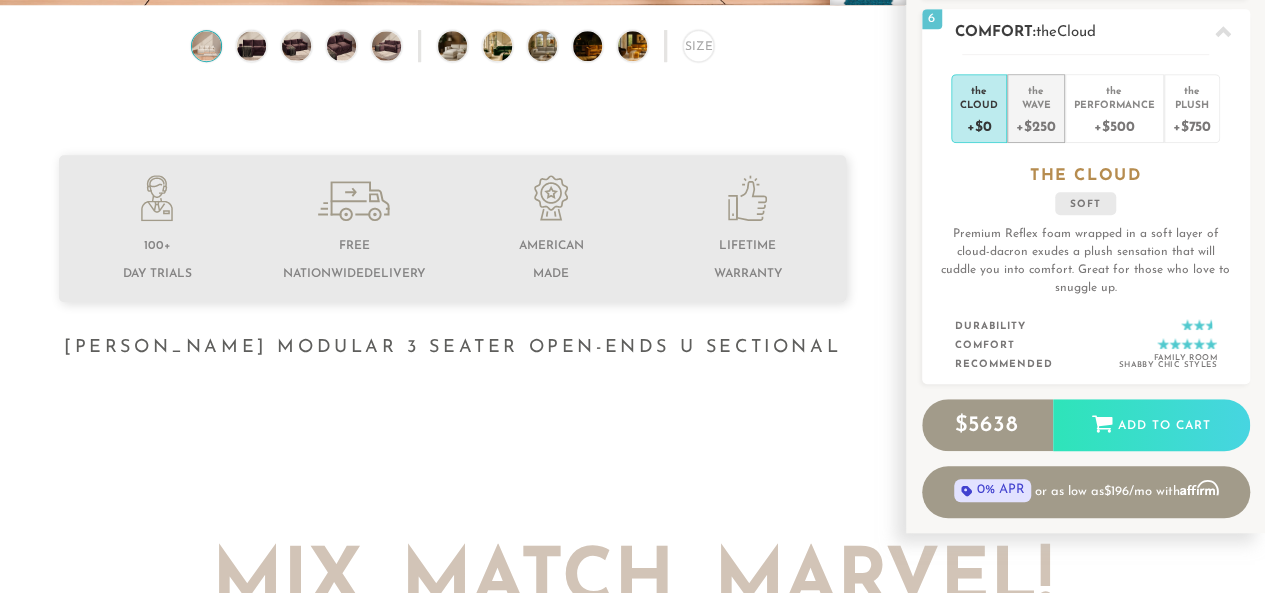 click on "Wave" at bounding box center [1035, 104] 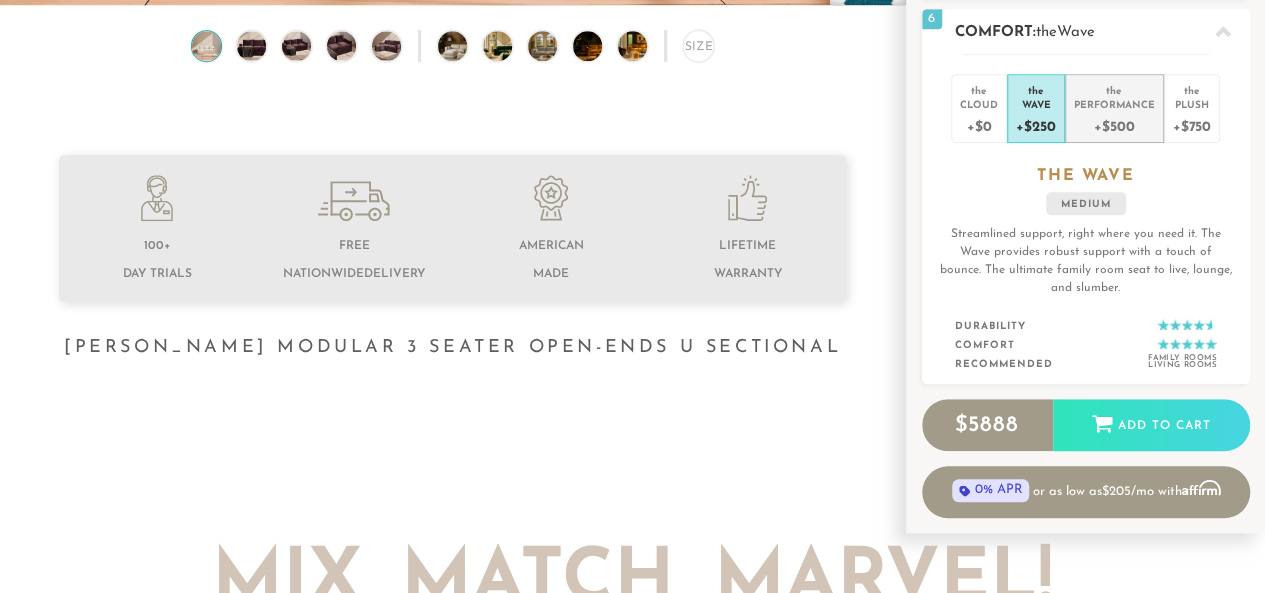 click on "Performance" at bounding box center (1114, 104) 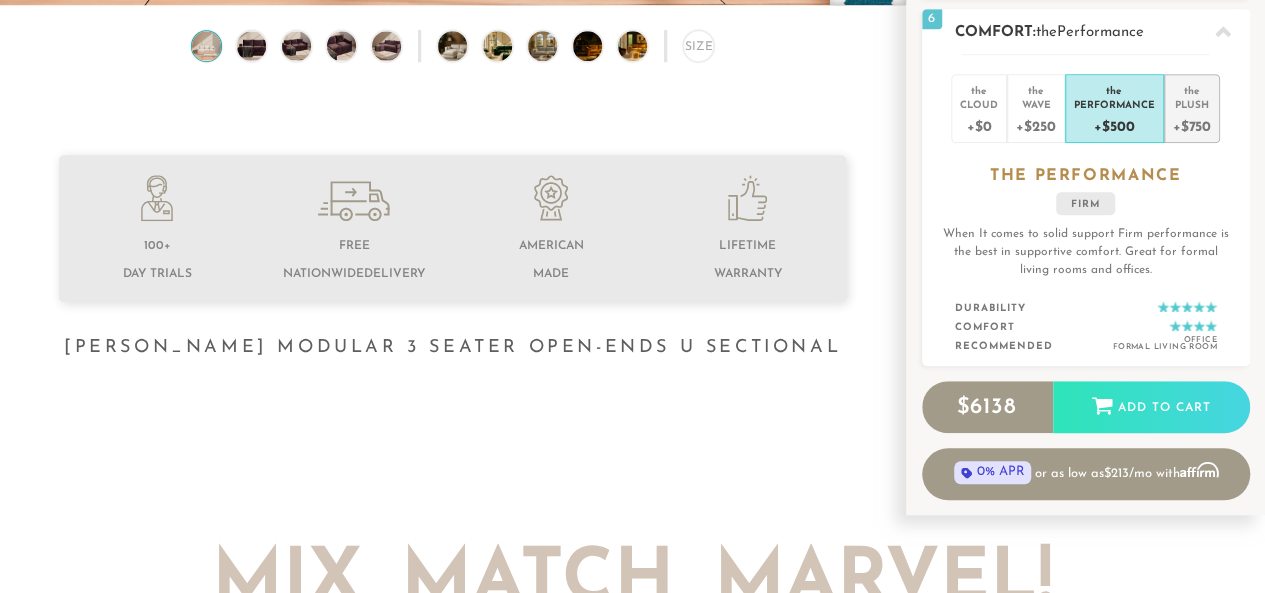 click on "Plush" at bounding box center [1192, 104] 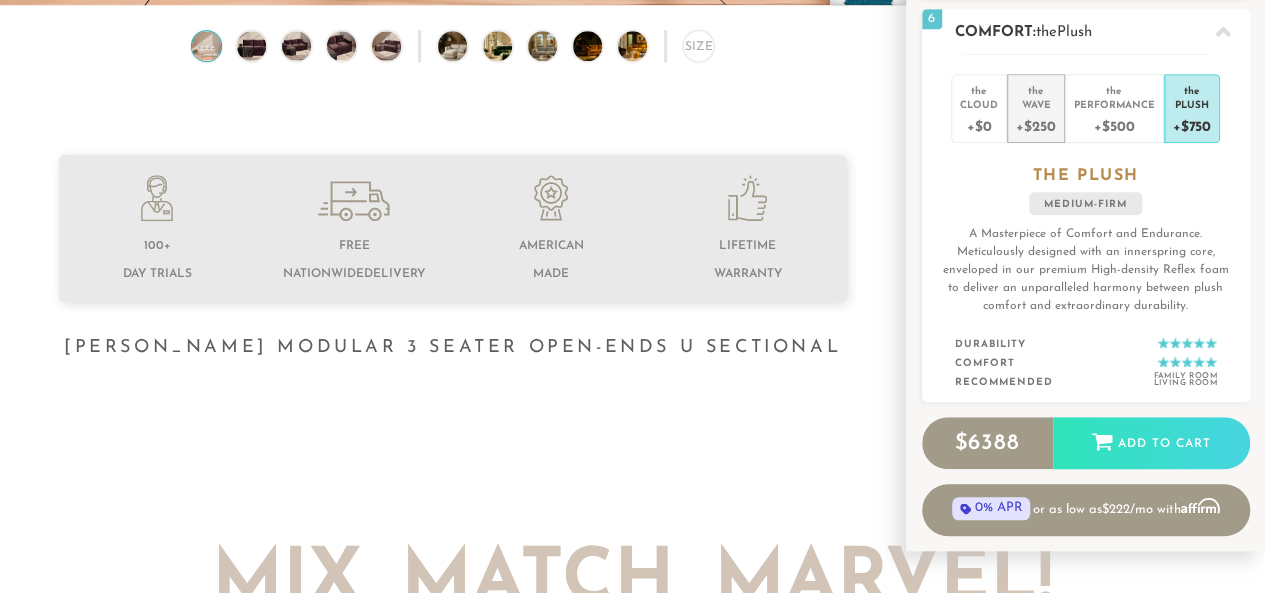 click on "+$250" at bounding box center [1035, 125] 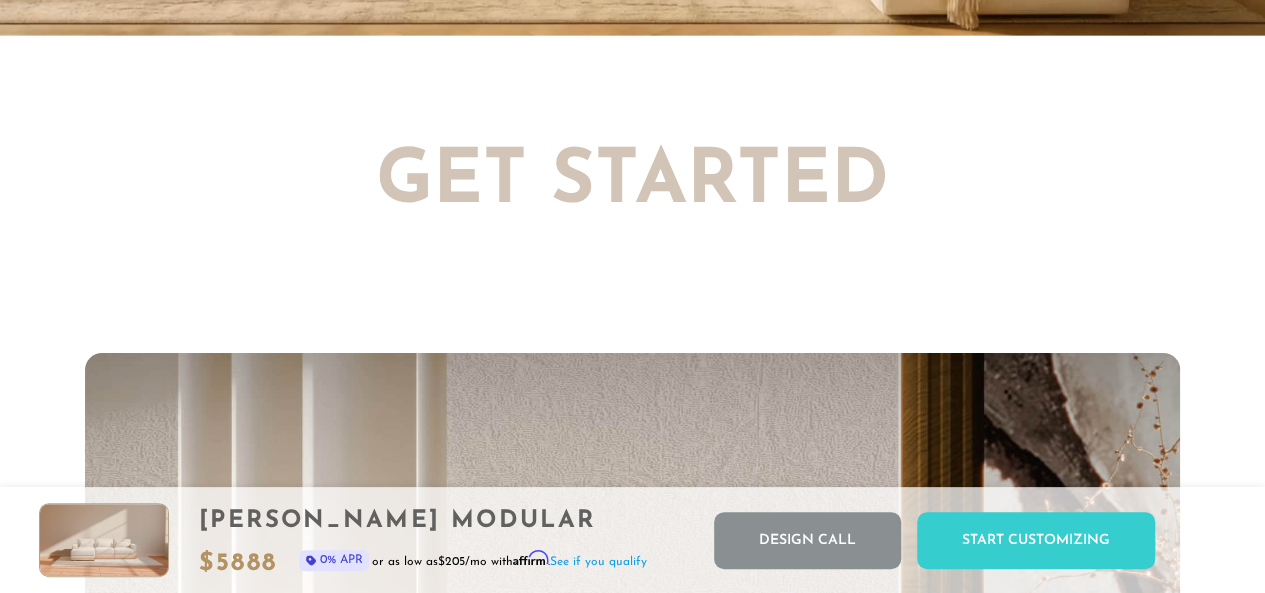 scroll, scrollTop: 3250, scrollLeft: 0, axis: vertical 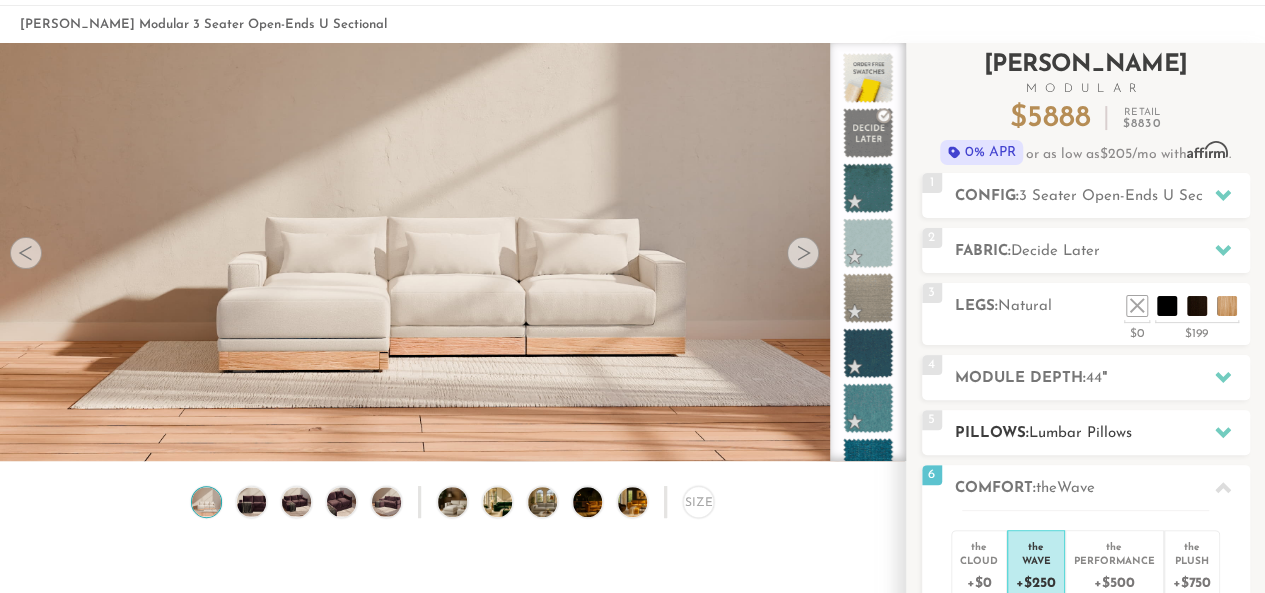 click on "5
Pillows:  Lumbar Pillows" at bounding box center [1086, 432] 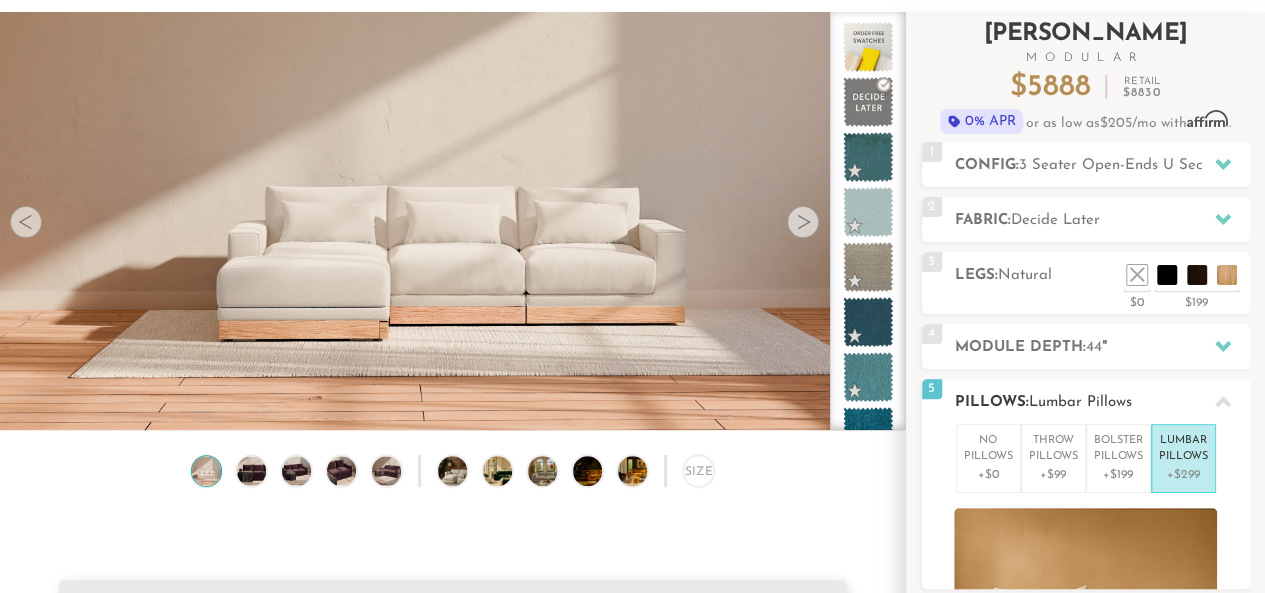 scroll, scrollTop: 118, scrollLeft: 0, axis: vertical 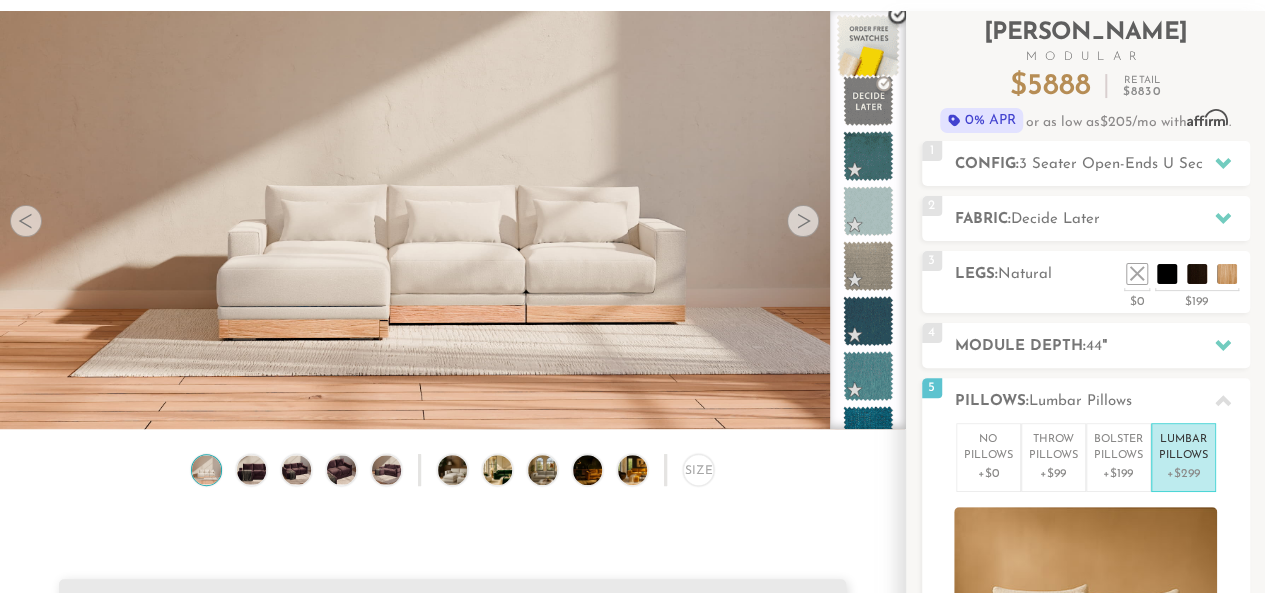 click at bounding box center [868, 46] 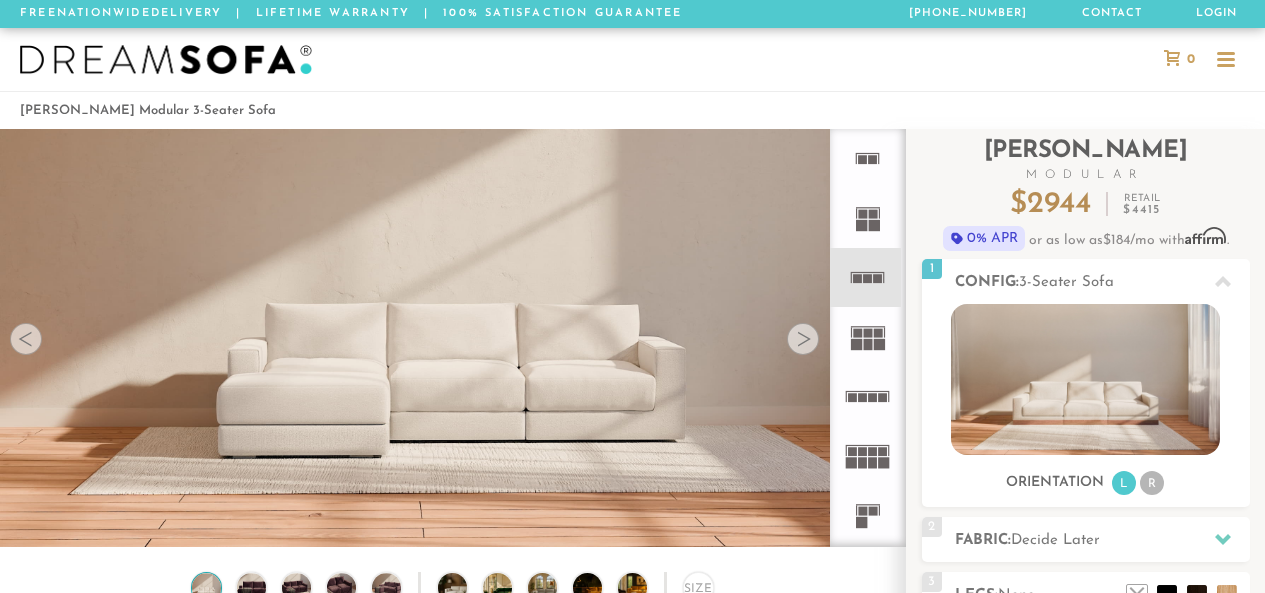 scroll, scrollTop: 0, scrollLeft: 0, axis: both 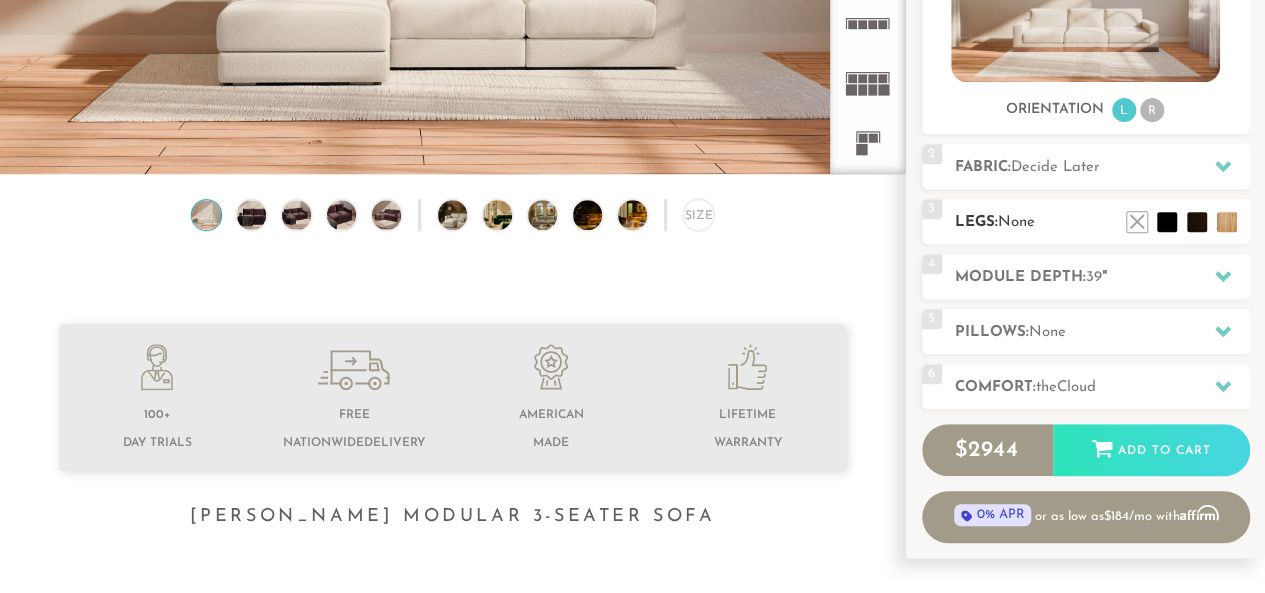 click on "3
Legs:  None
$0 $199
Nailheads:" at bounding box center [1086, 221] 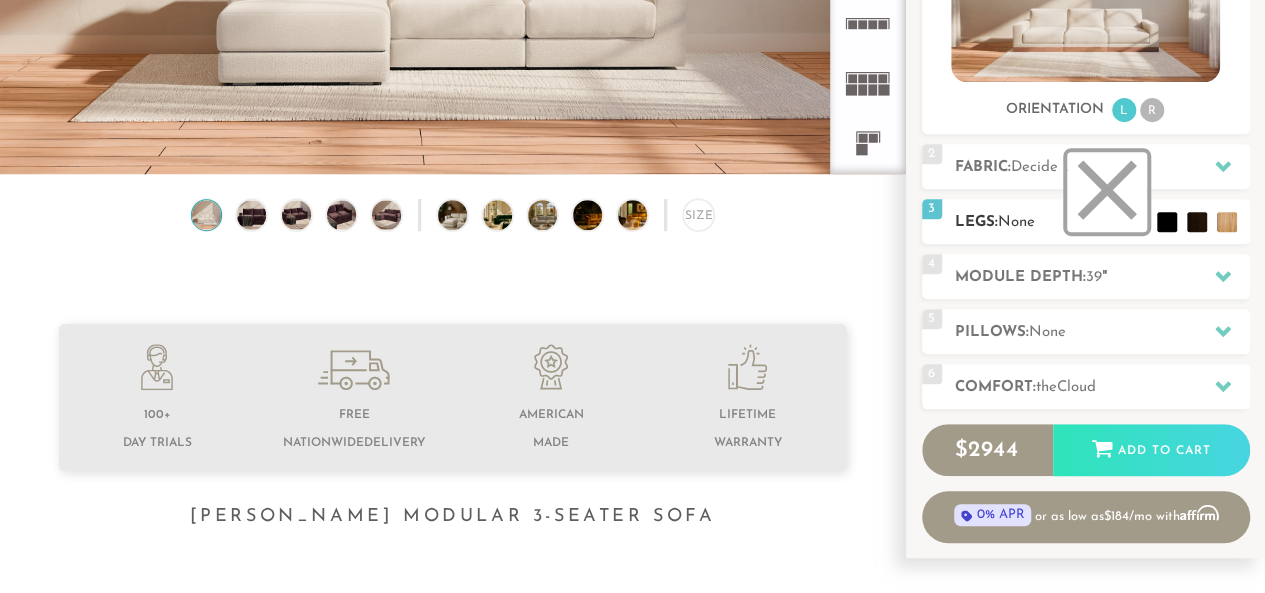 click at bounding box center (1107, 192) 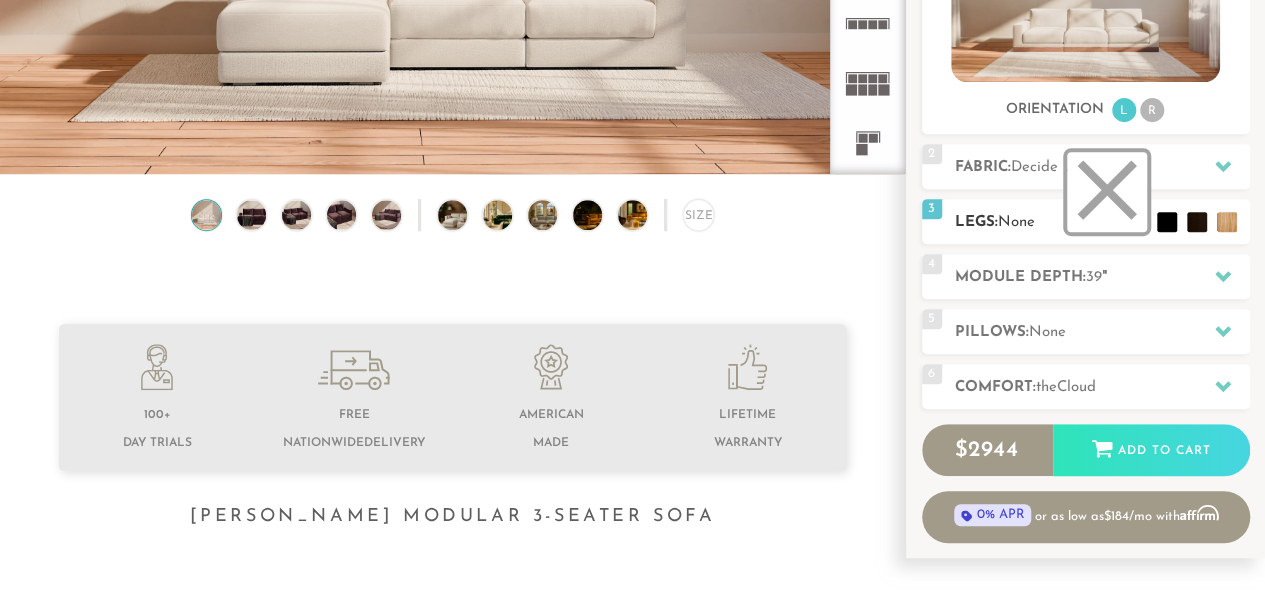 click at bounding box center [1107, 192] 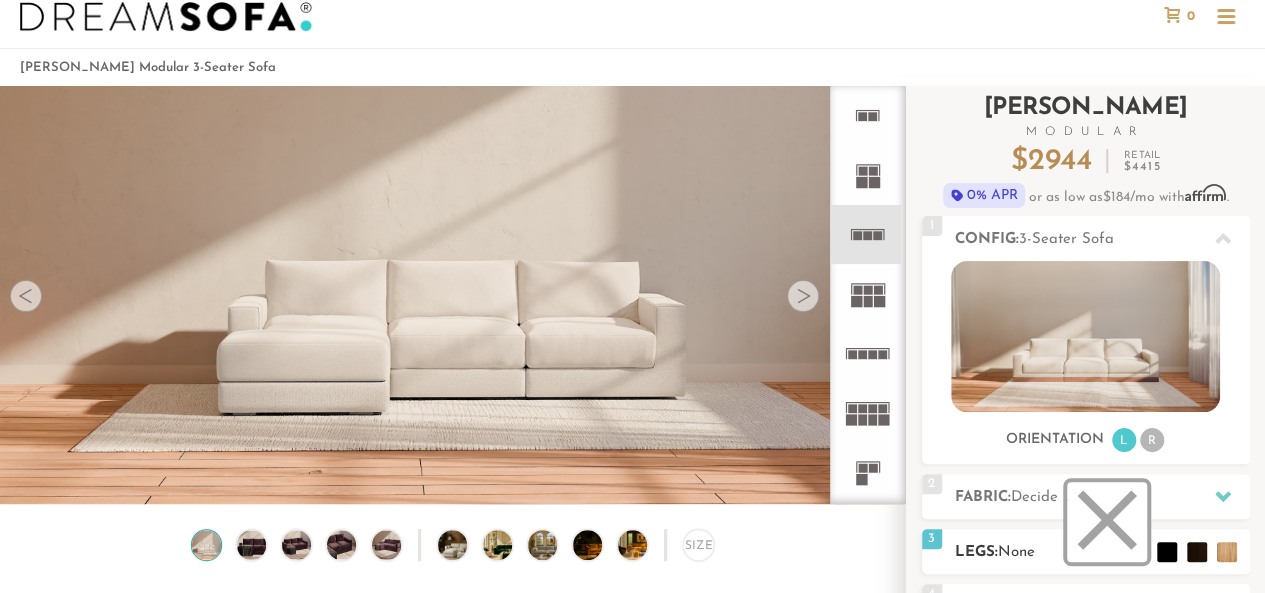 scroll, scrollTop: 0, scrollLeft: 0, axis: both 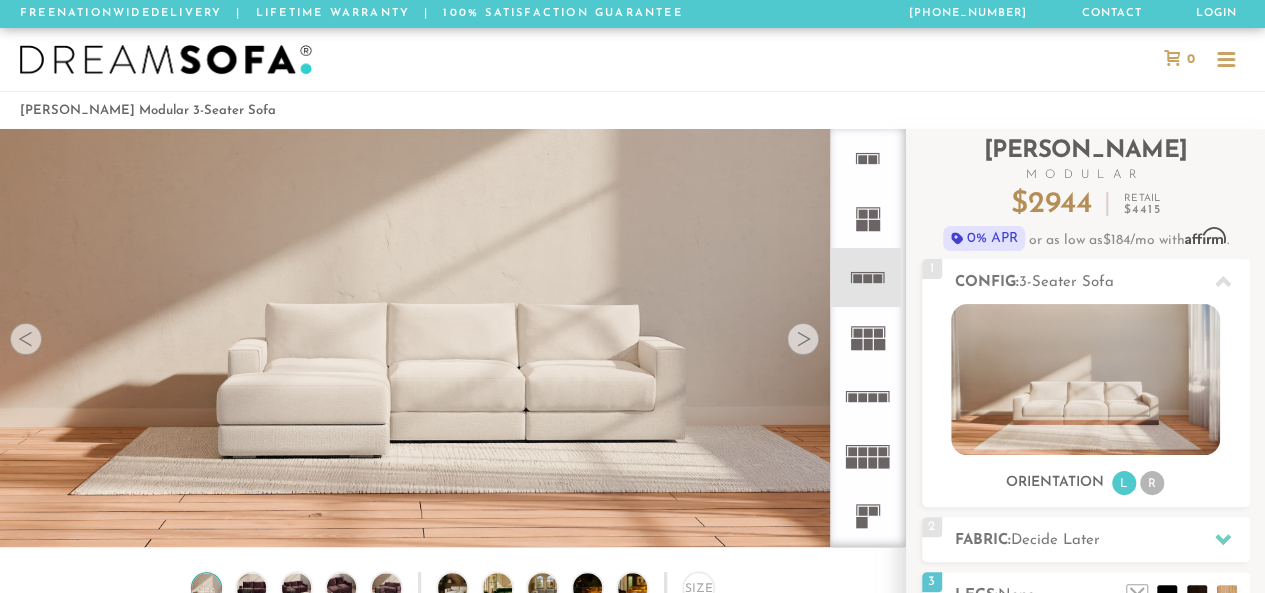 click 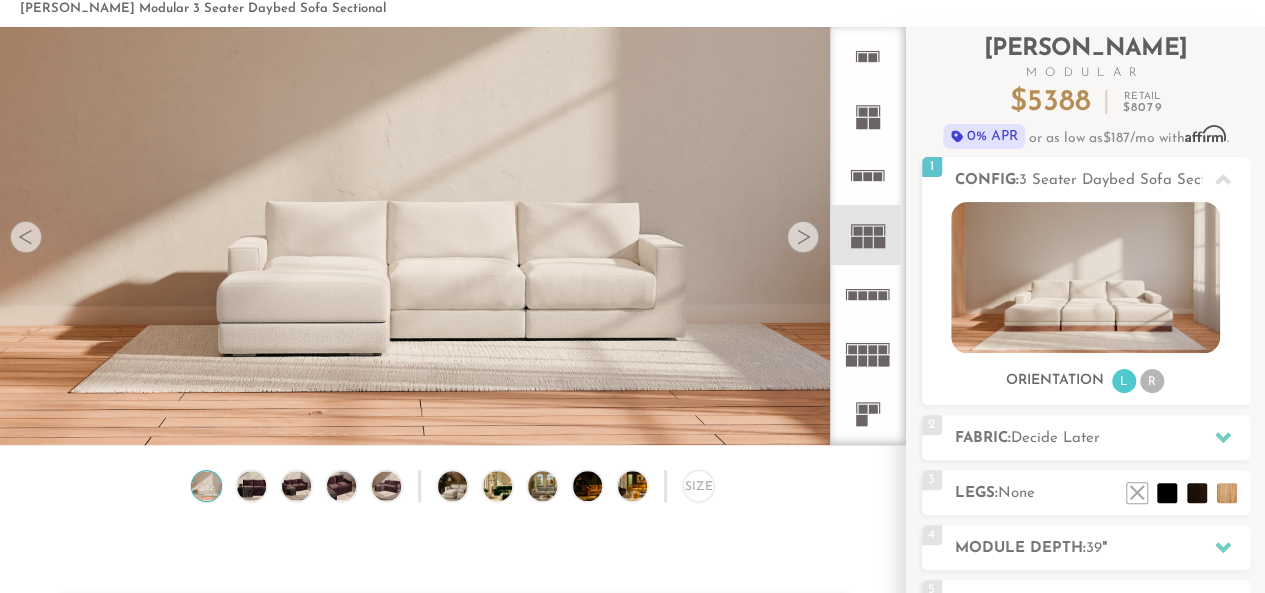 scroll, scrollTop: 117, scrollLeft: 0, axis: vertical 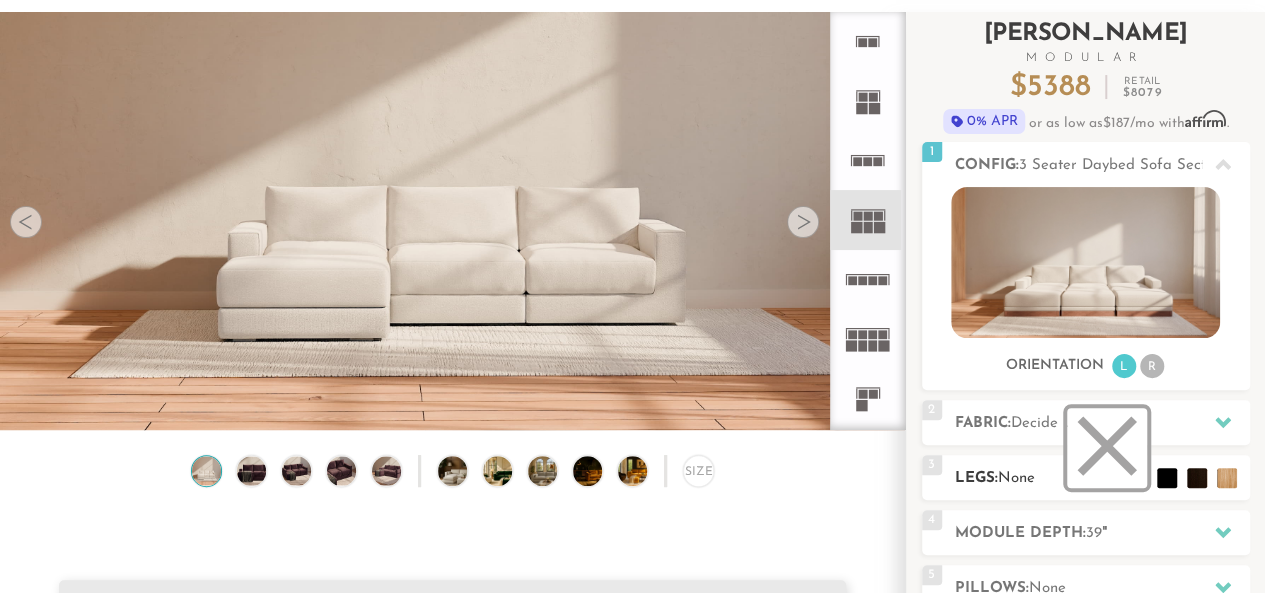 click at bounding box center (1107, 448) 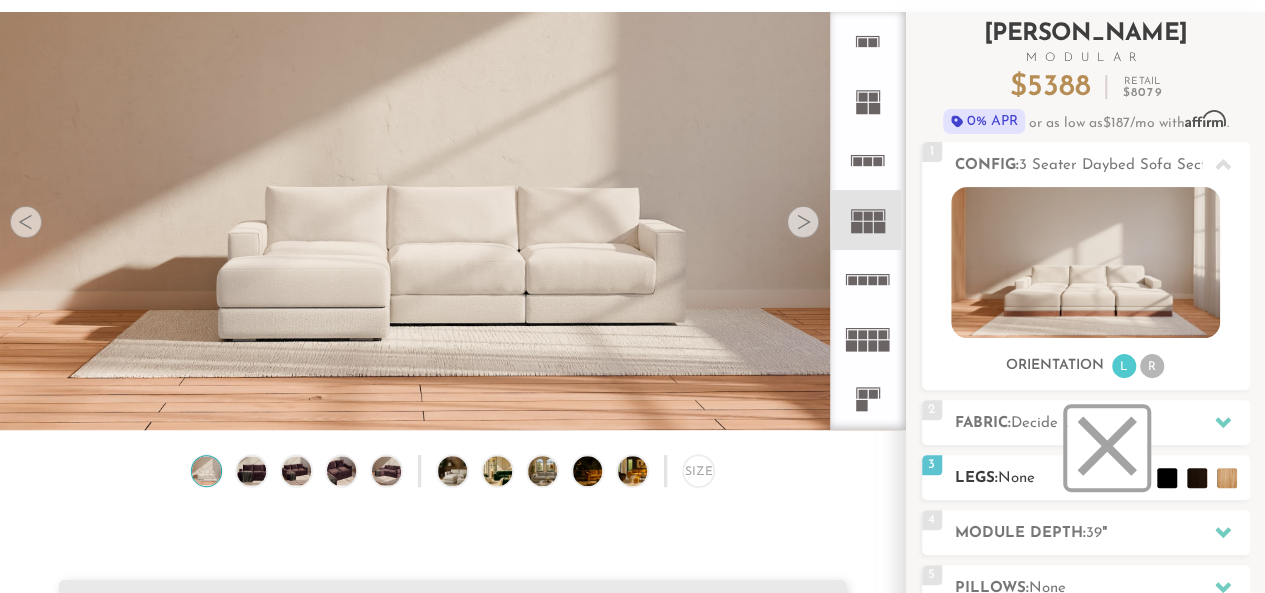 click at bounding box center (1107, 448) 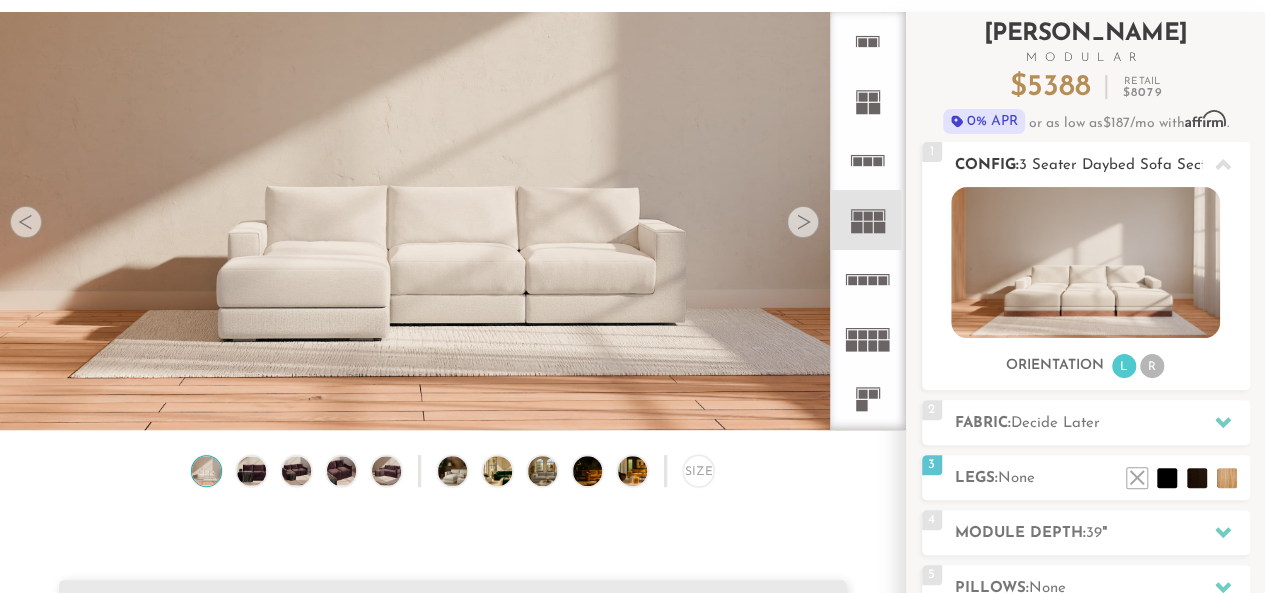 click at bounding box center (1085, 262) 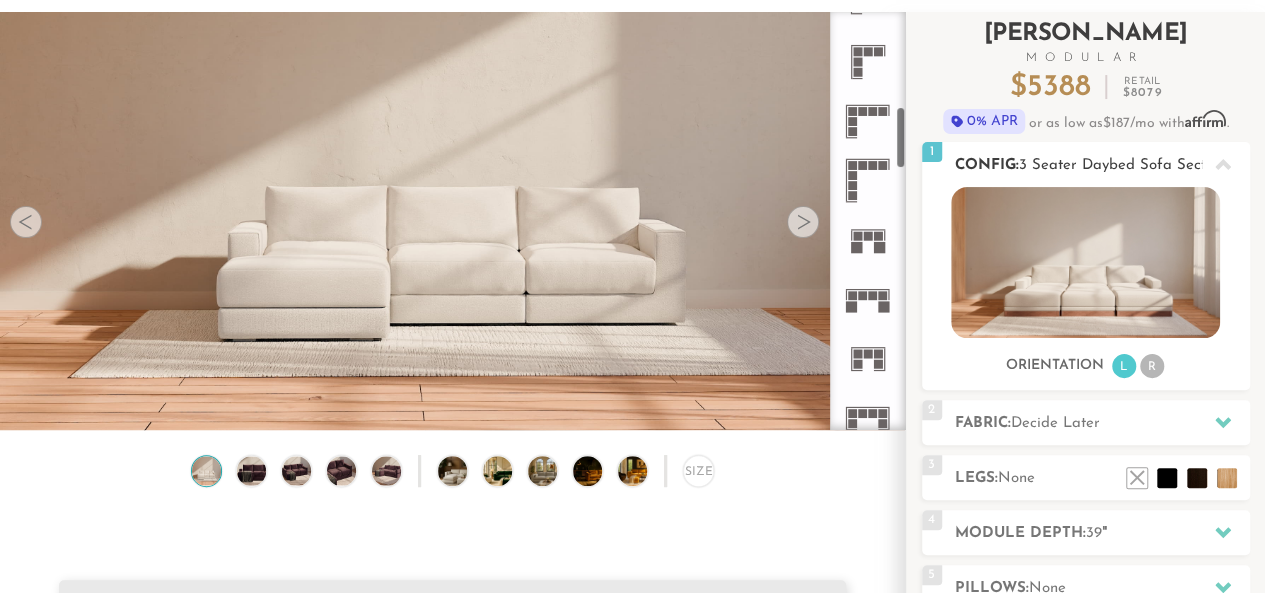 scroll, scrollTop: 634, scrollLeft: 0, axis: vertical 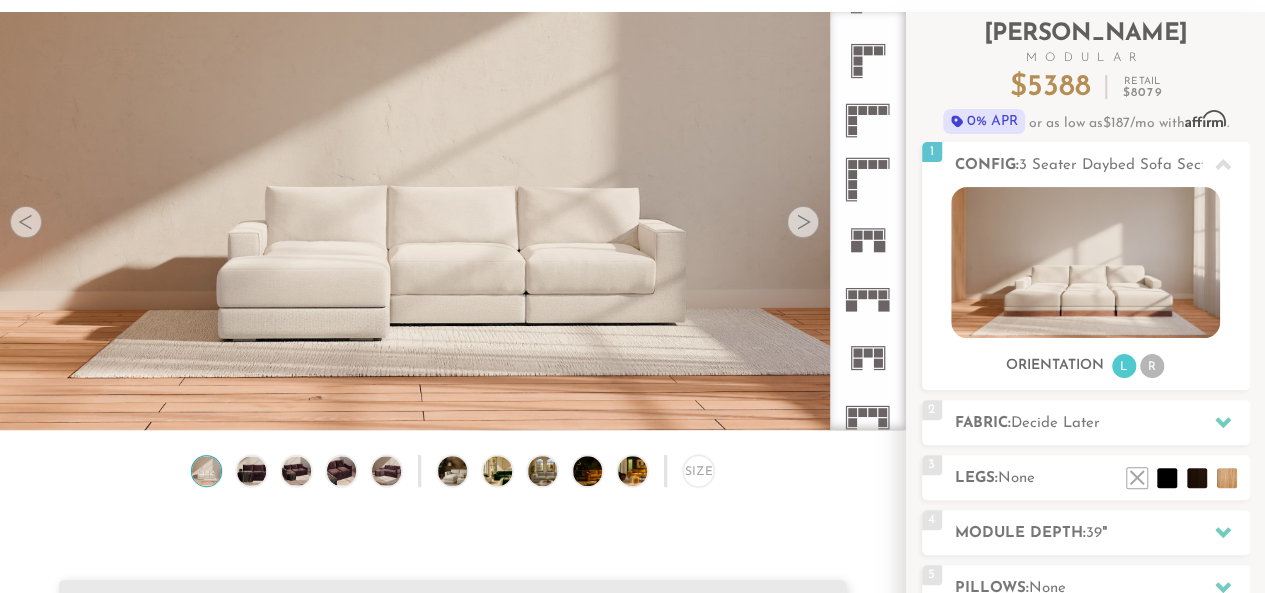 click 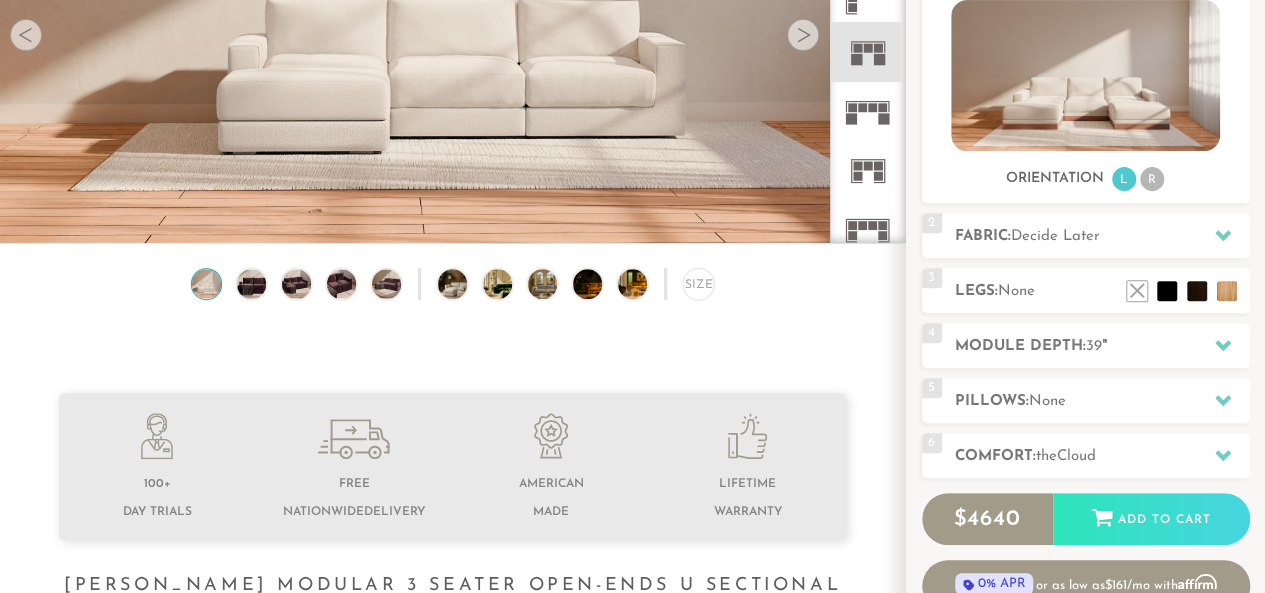 scroll, scrollTop: 313, scrollLeft: 0, axis: vertical 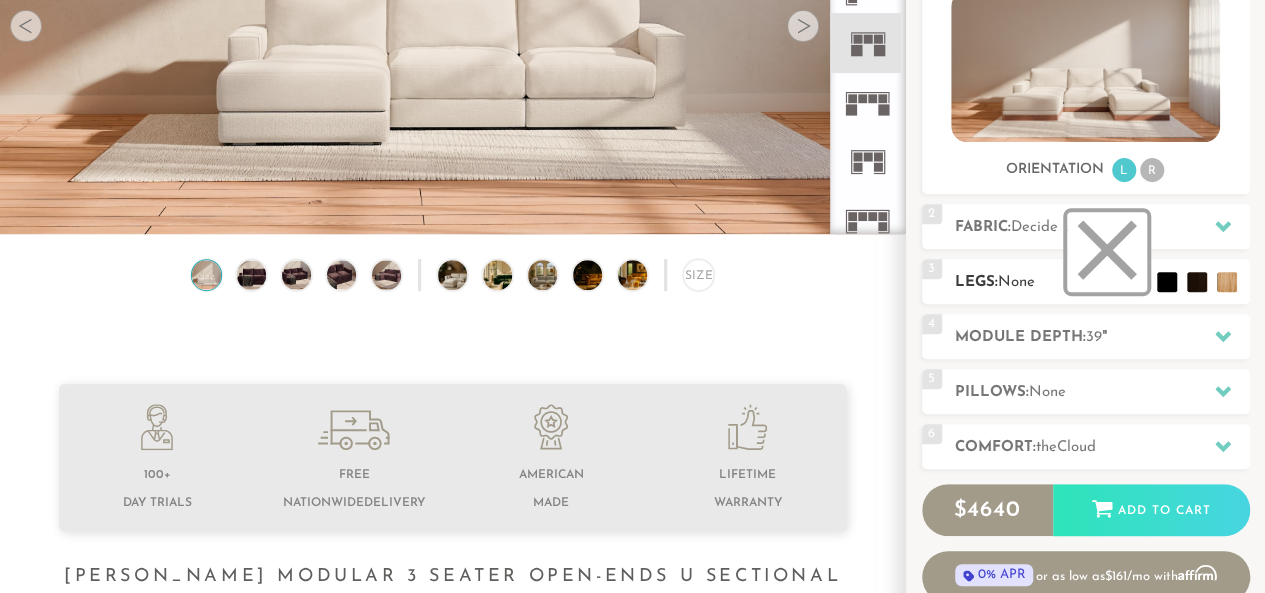 click at bounding box center (1107, 252) 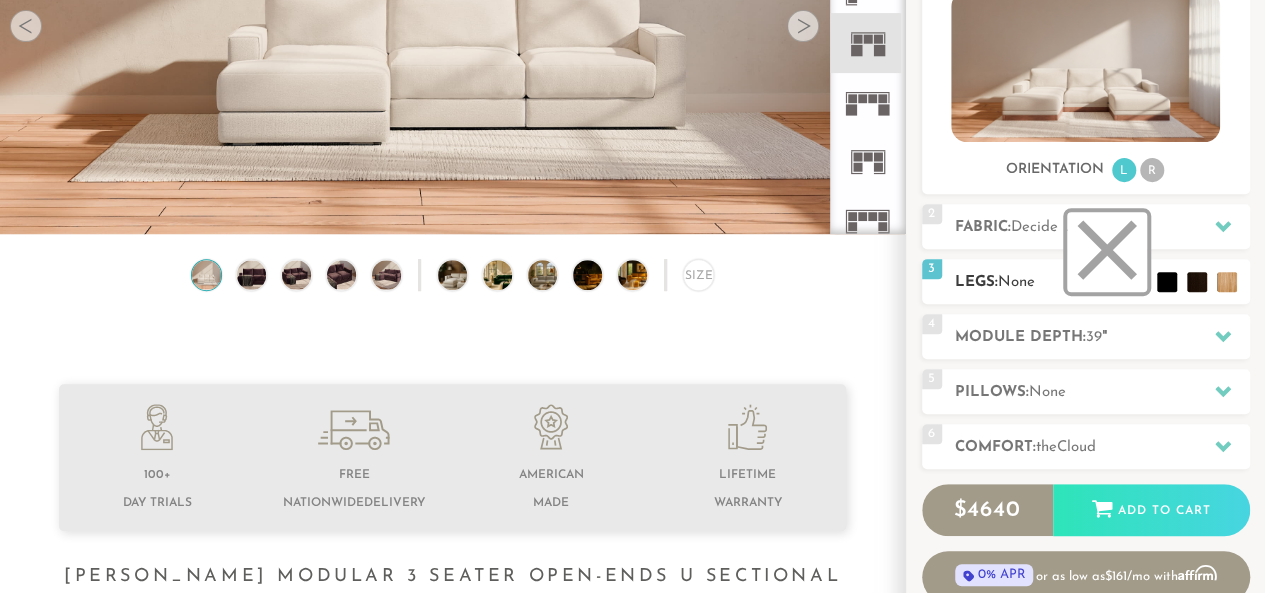 click at bounding box center [1107, 252] 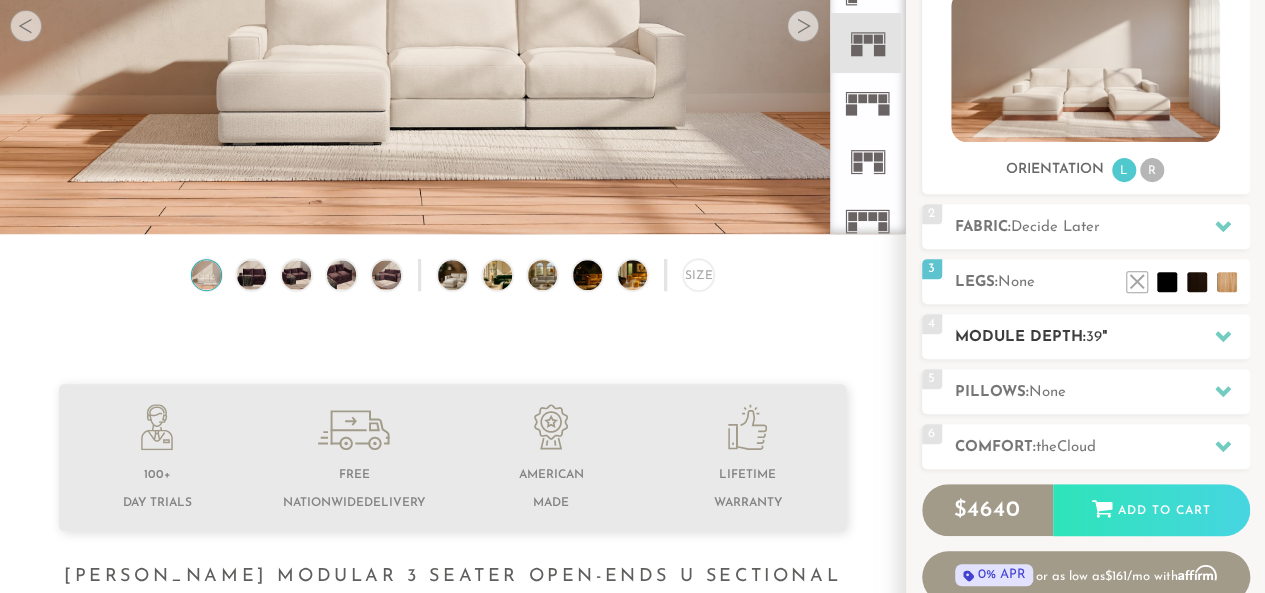 click at bounding box center [1223, 336] 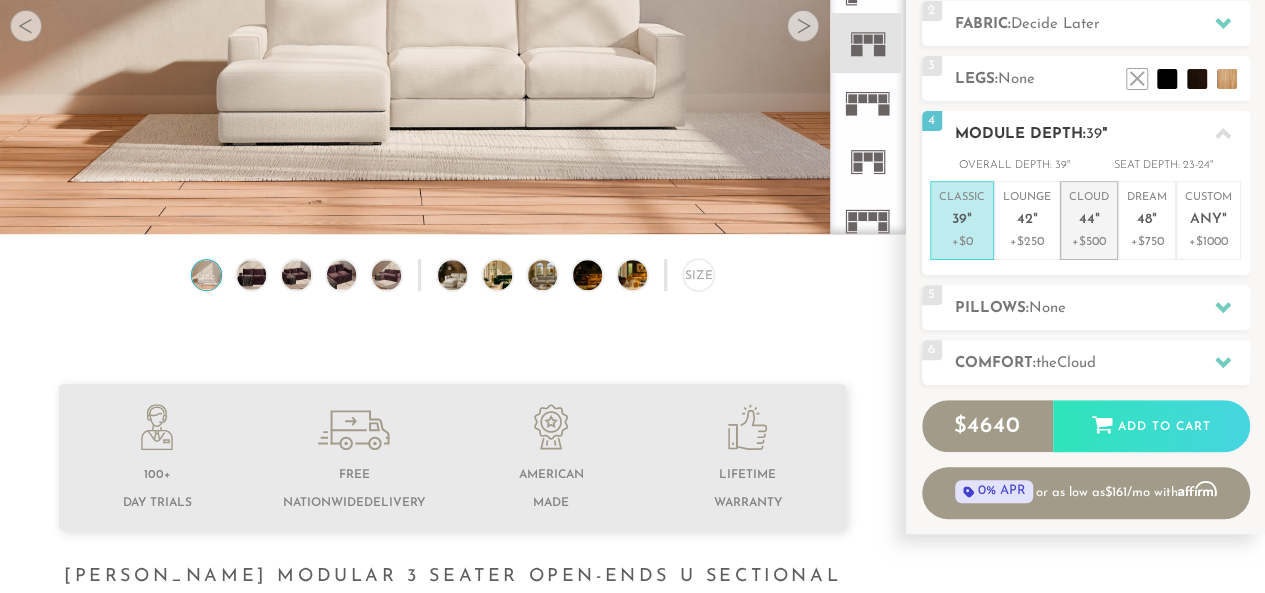 click on "+$500" at bounding box center (1089, 242) 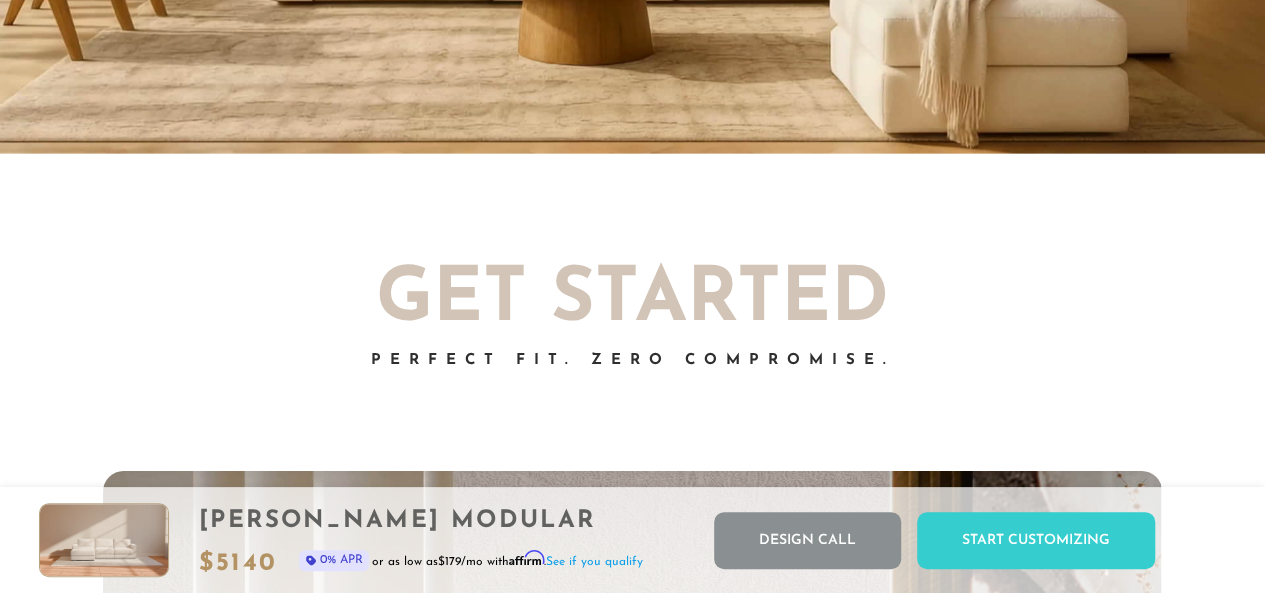 scroll, scrollTop: 3214, scrollLeft: 0, axis: vertical 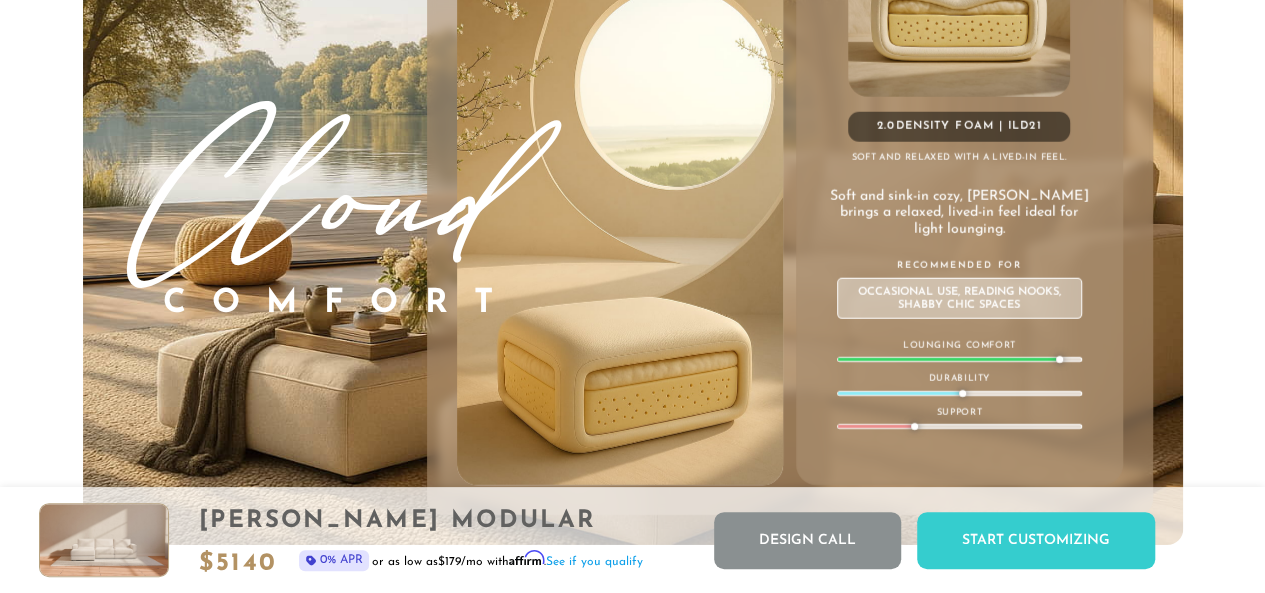 click on "Cloud
Comfort
2.0  Density Foam | ILD  21
Soft and relaxed with a lived-in feel.
Soft and sink-in cozy, Cloud brings a relaxed, lived-in feel ideal for light lounging.
Recommended For
Occasional Use, Reading Nooks, Shabby Chic Spaces
Lounging Comfort
Durability
Support" at bounding box center [633, 191] 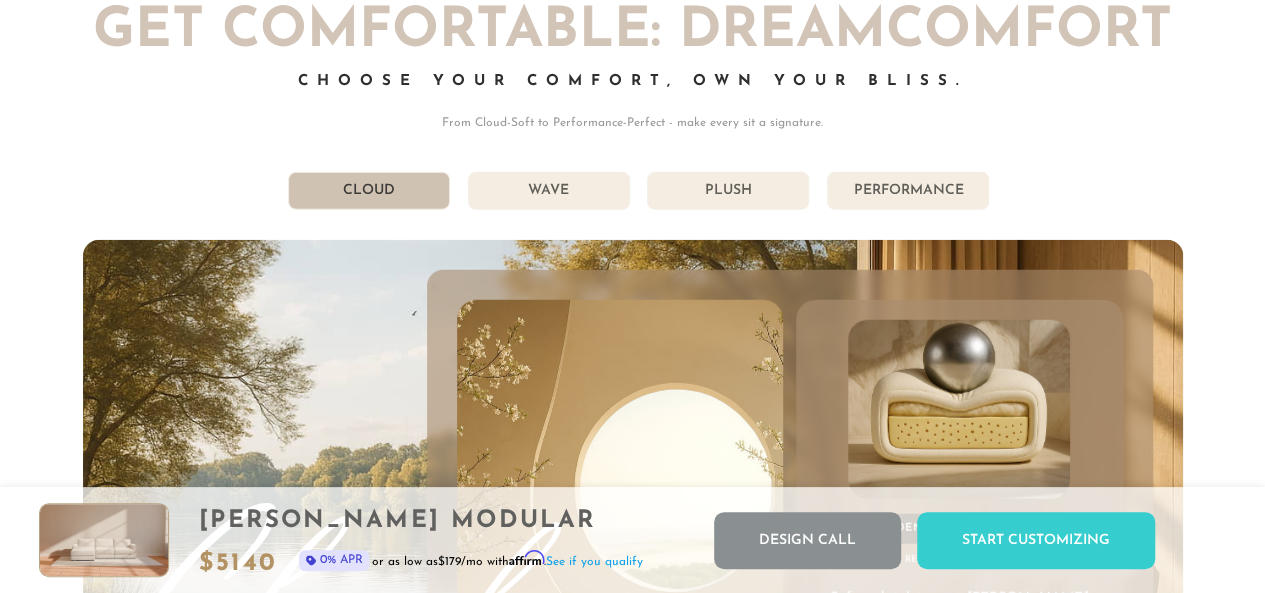 scroll, scrollTop: 10153, scrollLeft: 0, axis: vertical 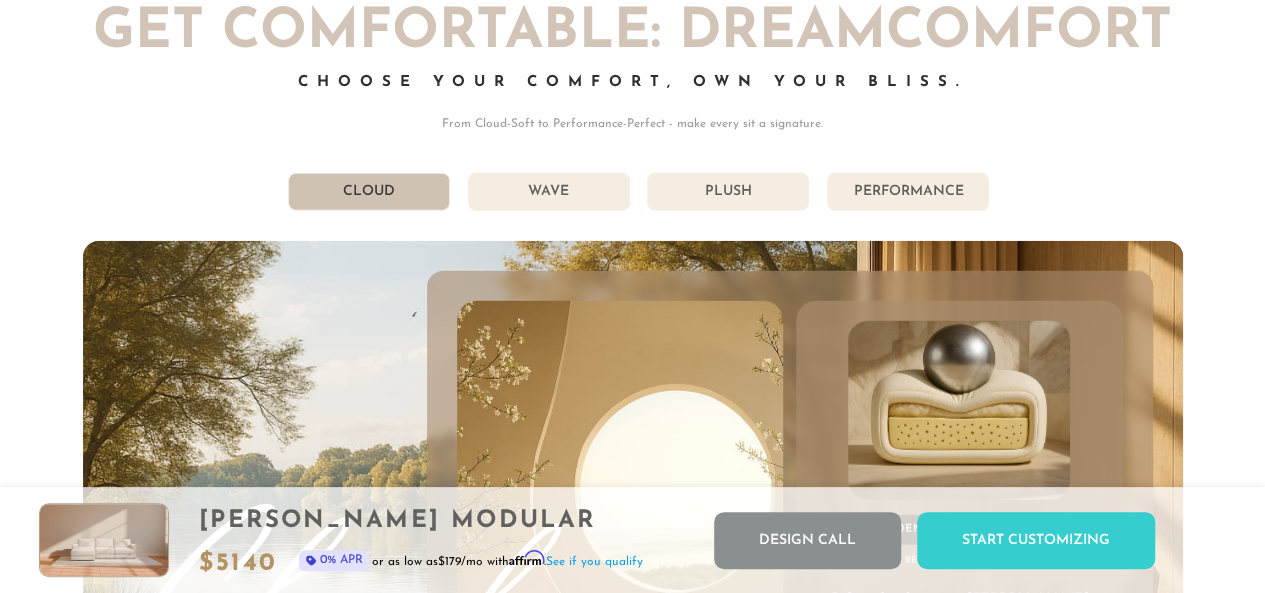 click on "Wave" at bounding box center [549, 192] 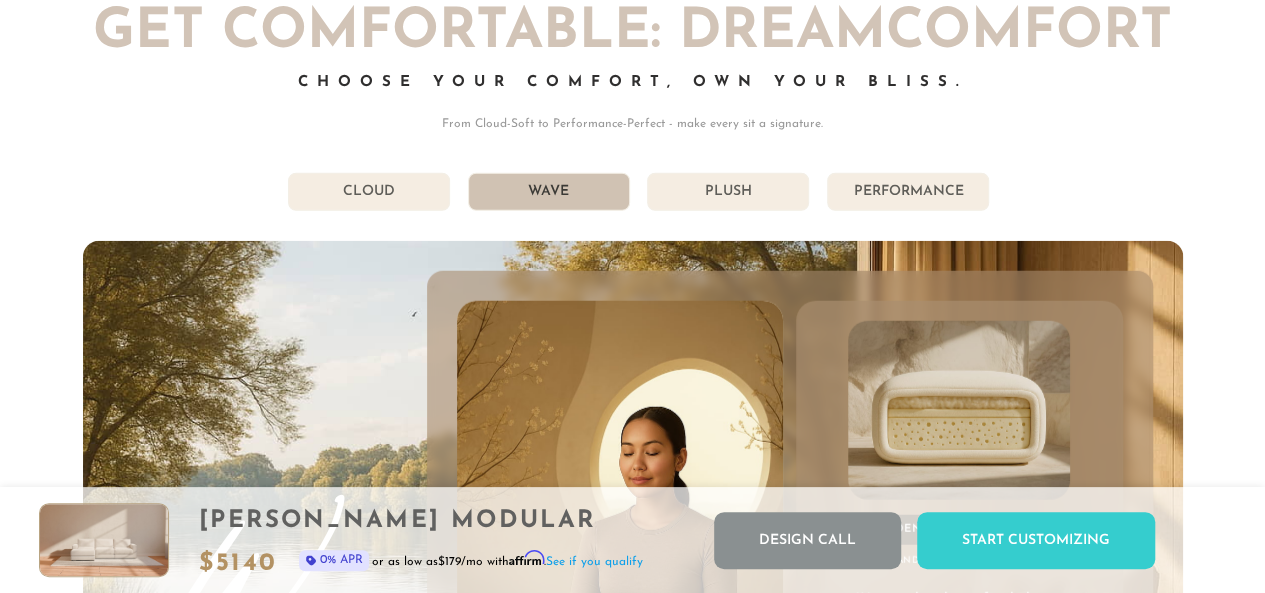 click on "855-373-1115
Free Nationwide Delivery
Lifetime Warranty
100% Satisfaction Guarantee
Free  Nationwide  Delivery  |  Lifetime Warranty  |  100% Satisfaction Guarantee
855-373-1115
Contact
Login
Sofas
Sectionals
Chairs
Beds
Reviews Sofas
Sofas" at bounding box center (632, 640) 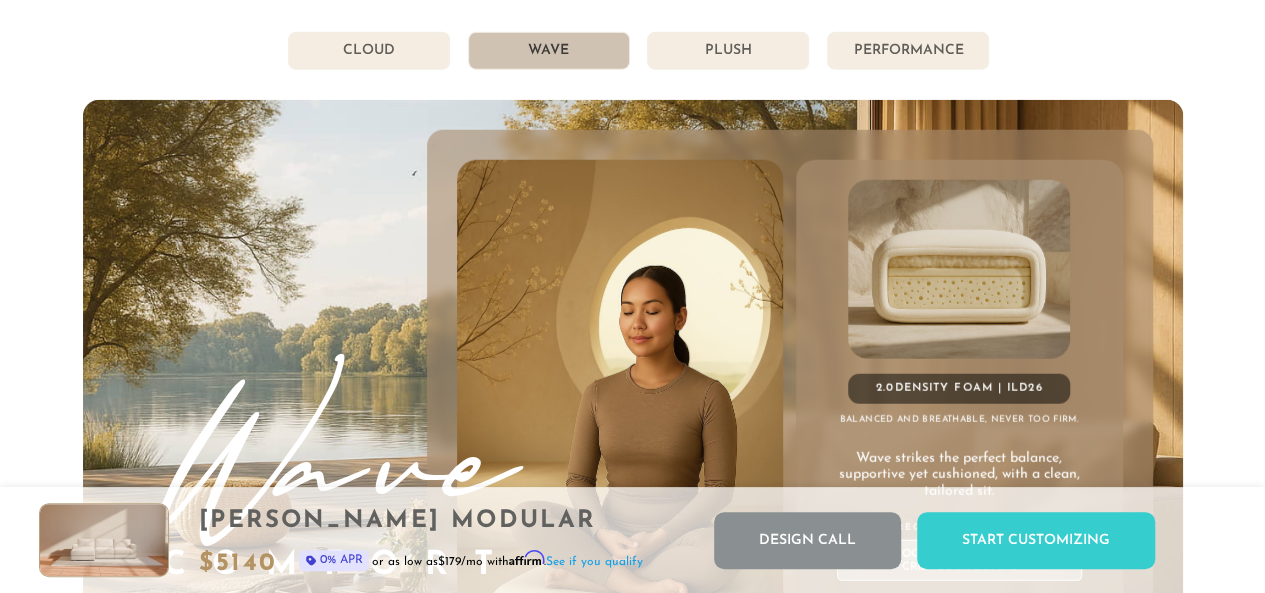 scroll, scrollTop: 10294, scrollLeft: 0, axis: vertical 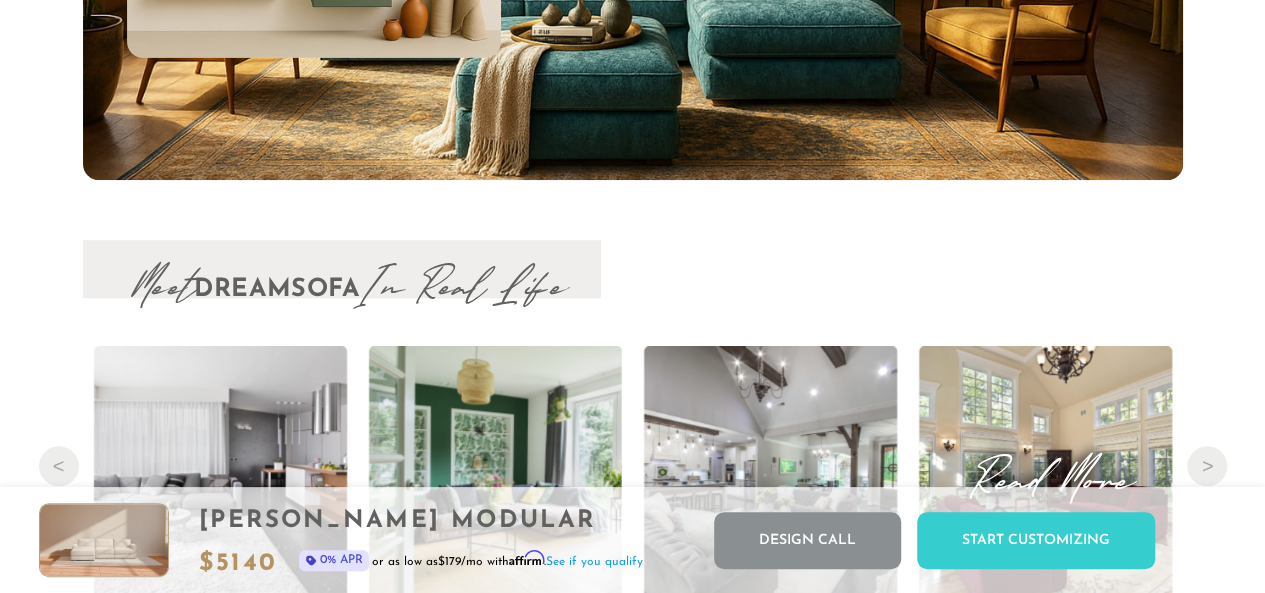 click at bounding box center (1044, 472) 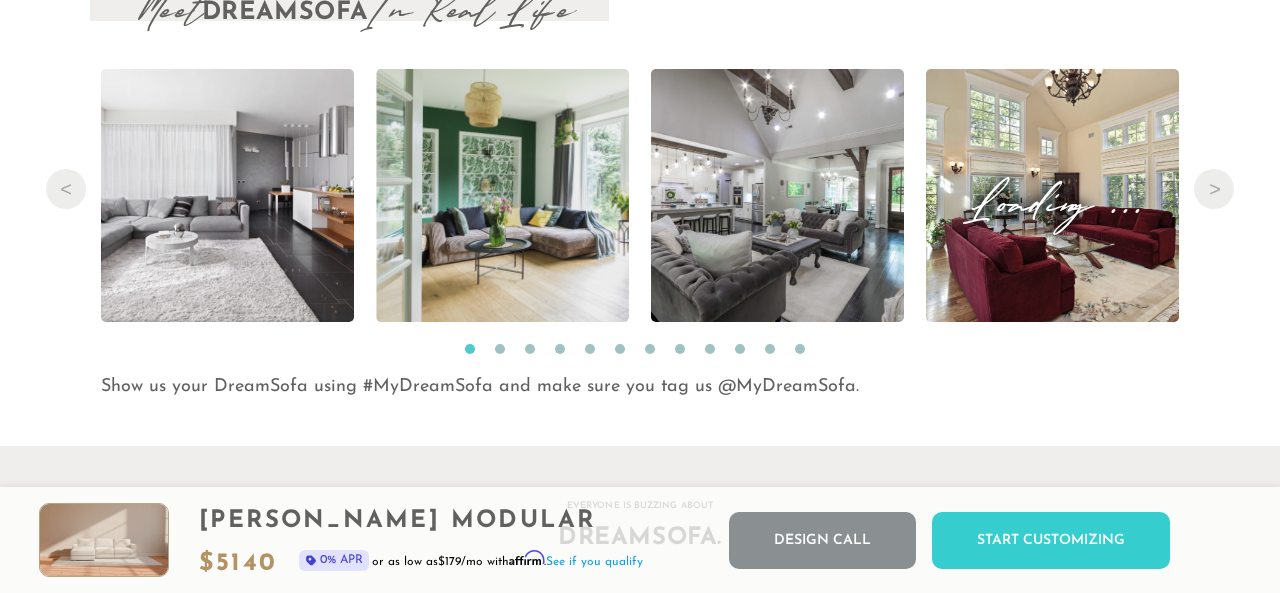 scroll, scrollTop: 19895, scrollLeft: 0, axis: vertical 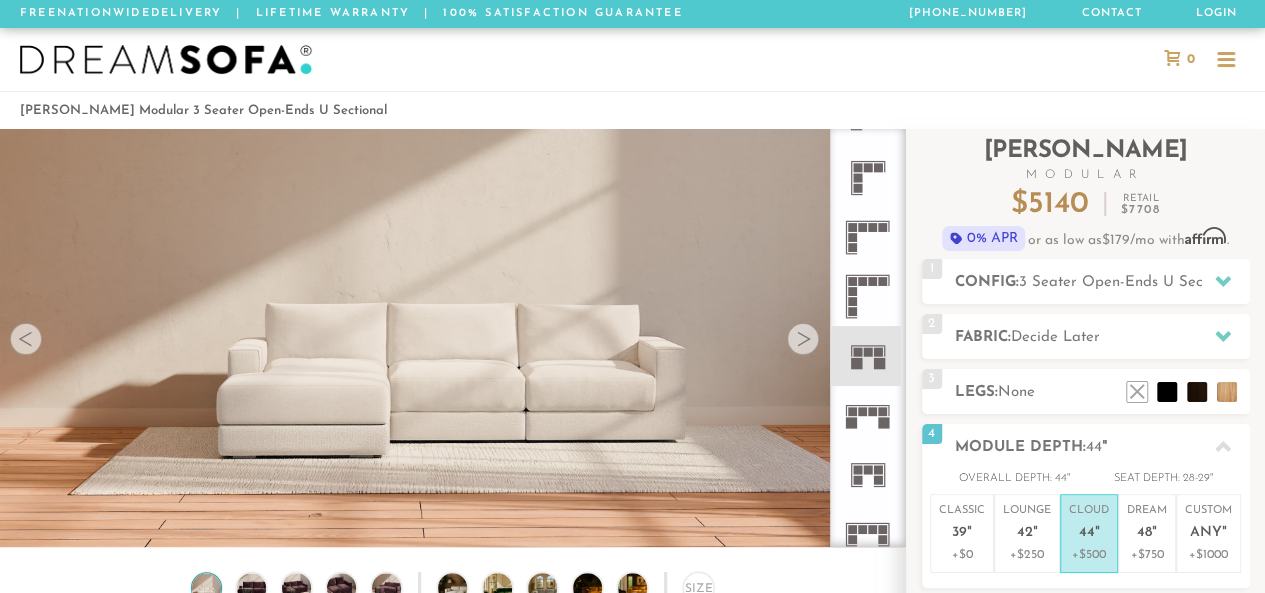 click at bounding box center [1226, 65] 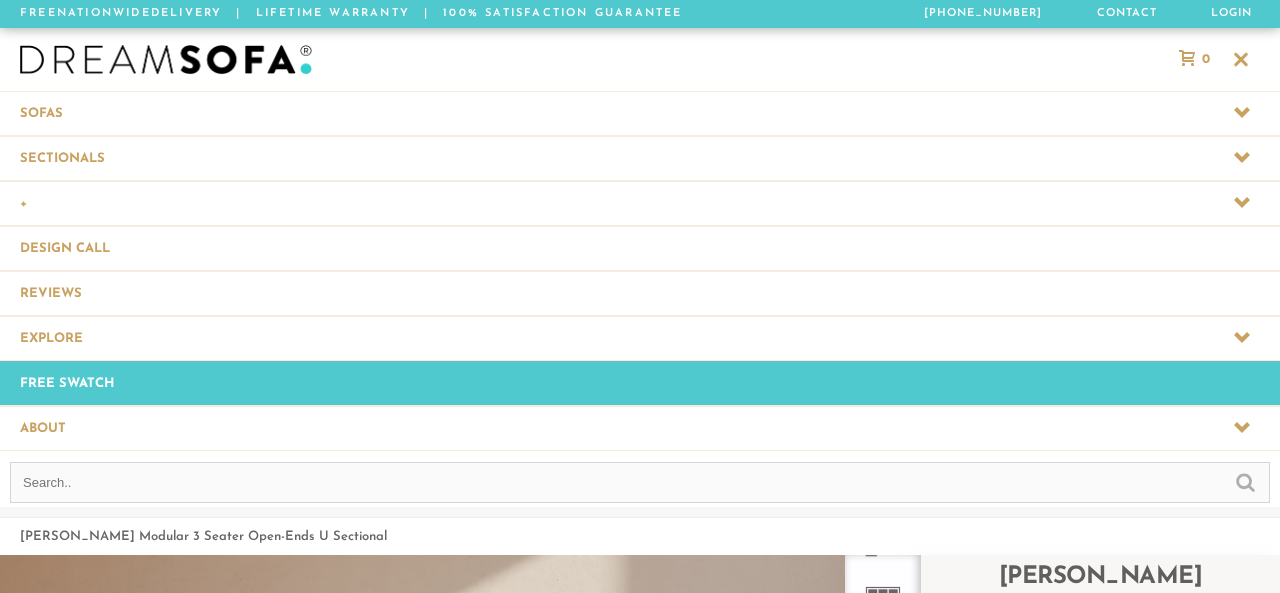 scroll, scrollTop: 16, scrollLeft: 16, axis: both 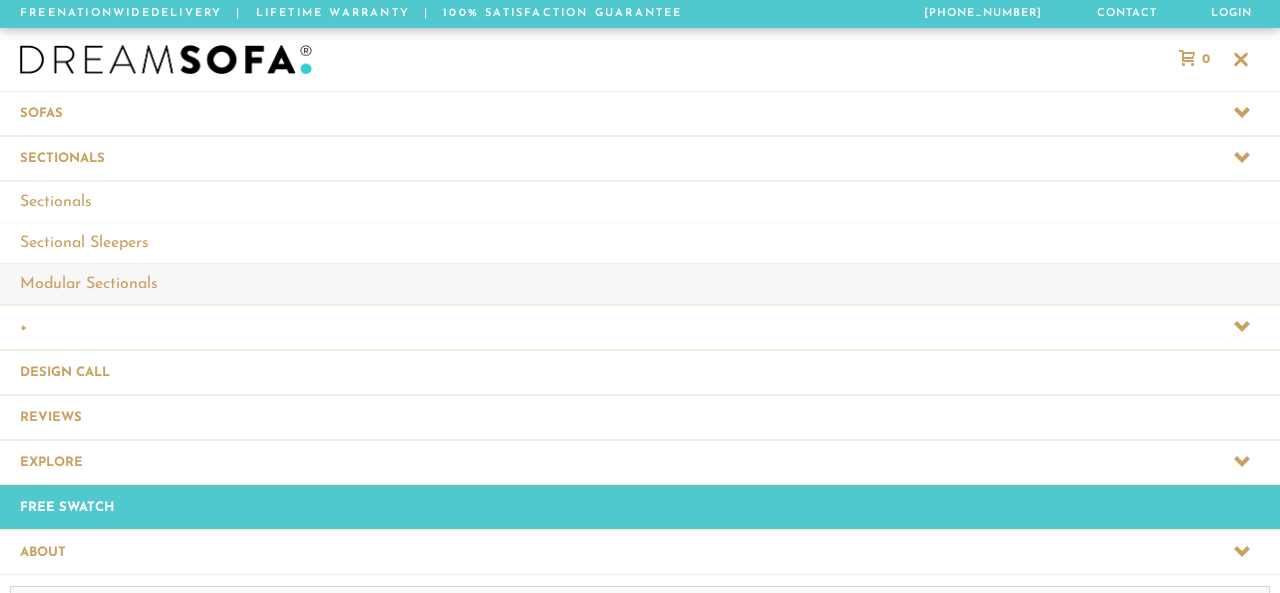 click on "Modular Sectionals" at bounding box center (640, 283) 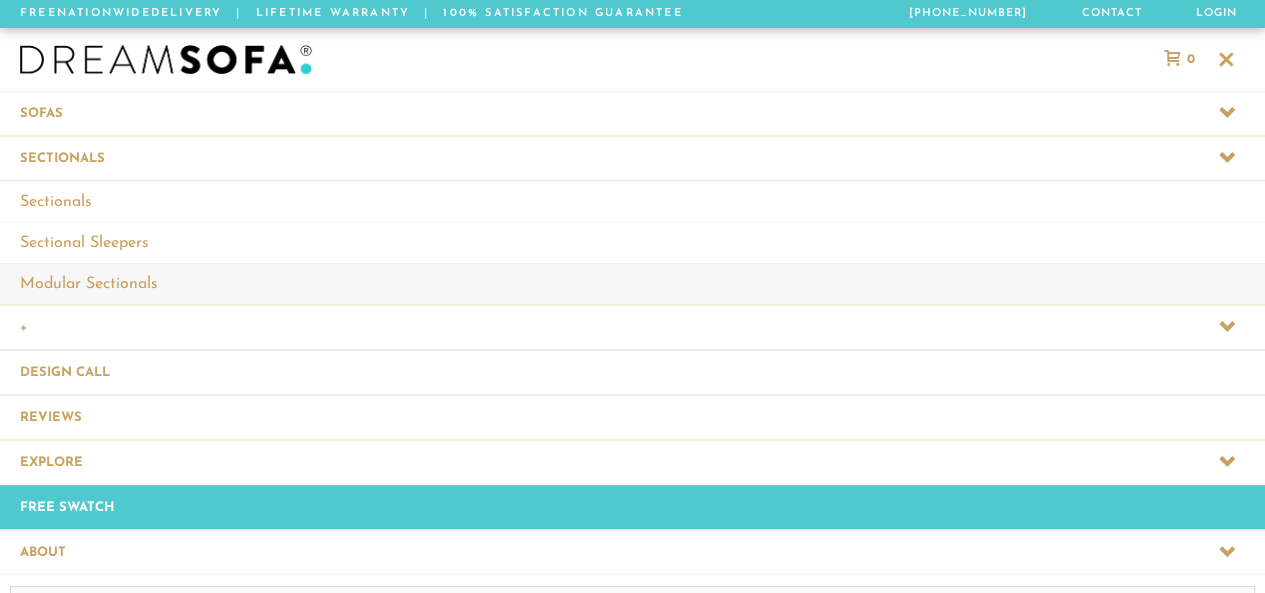 scroll, scrollTop: 21537, scrollLeft: 1249, axis: both 